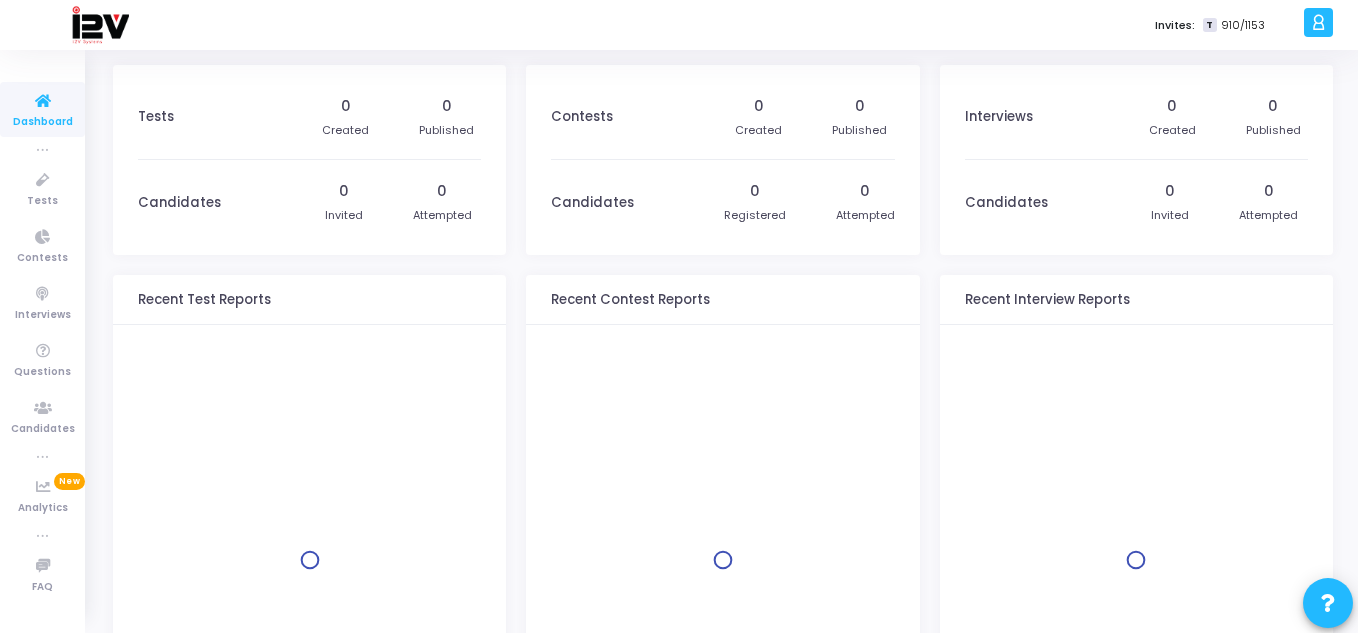 scroll, scrollTop: 0, scrollLeft: 0, axis: both 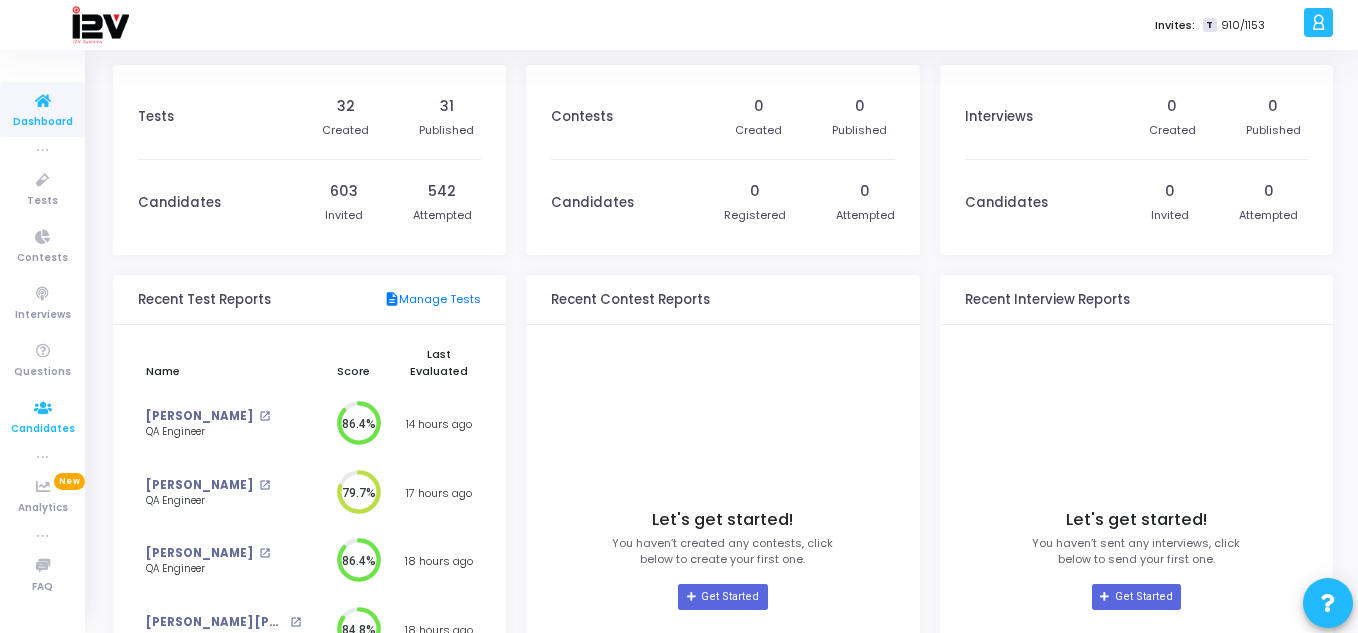 click at bounding box center [43, 408] 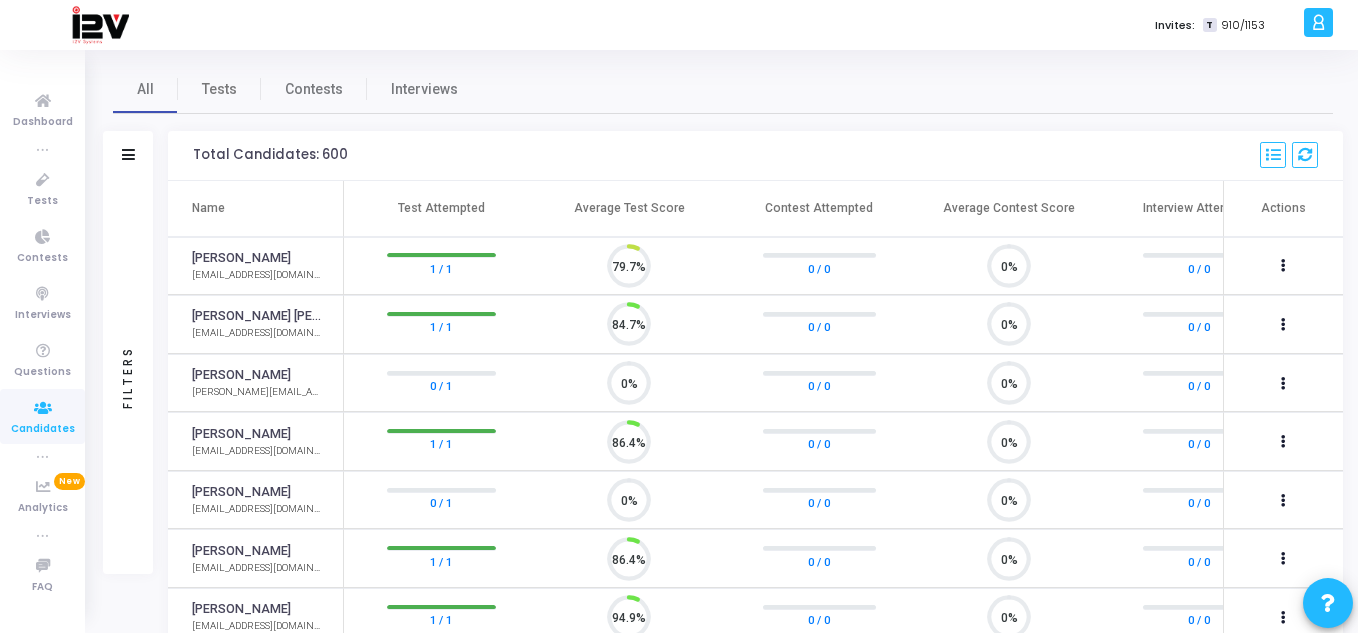 scroll, scrollTop: 9, scrollLeft: 9, axis: both 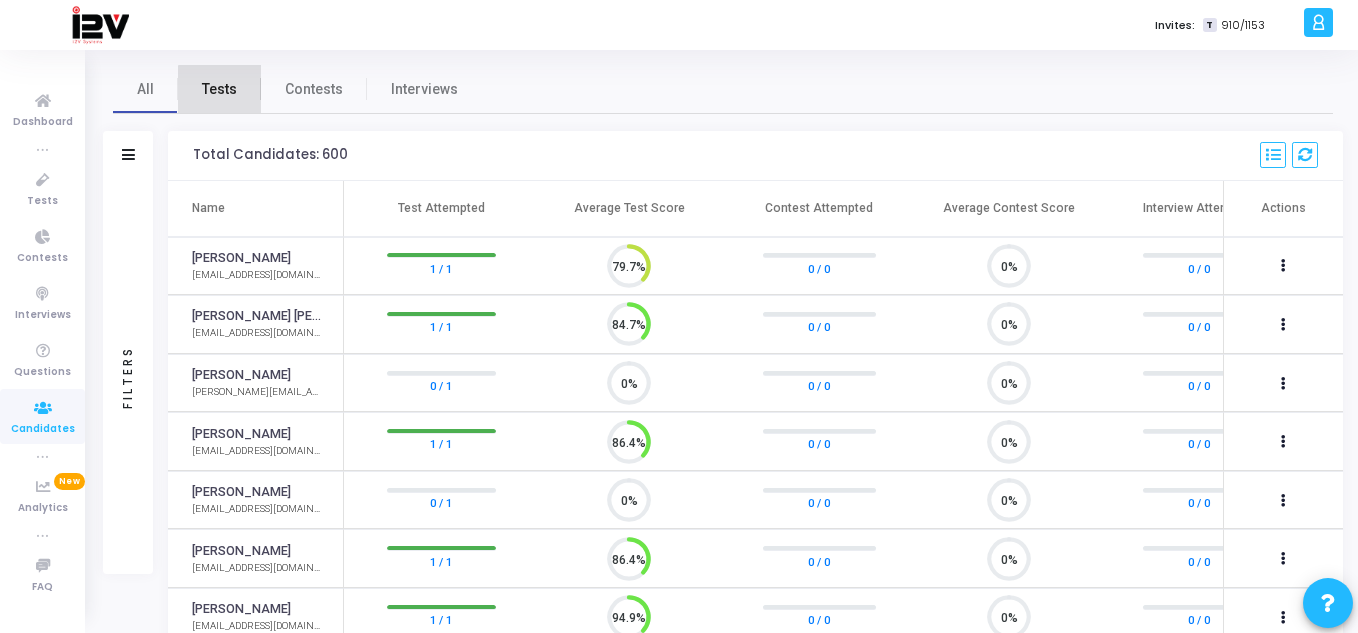 click on "Tests" at bounding box center [219, 89] 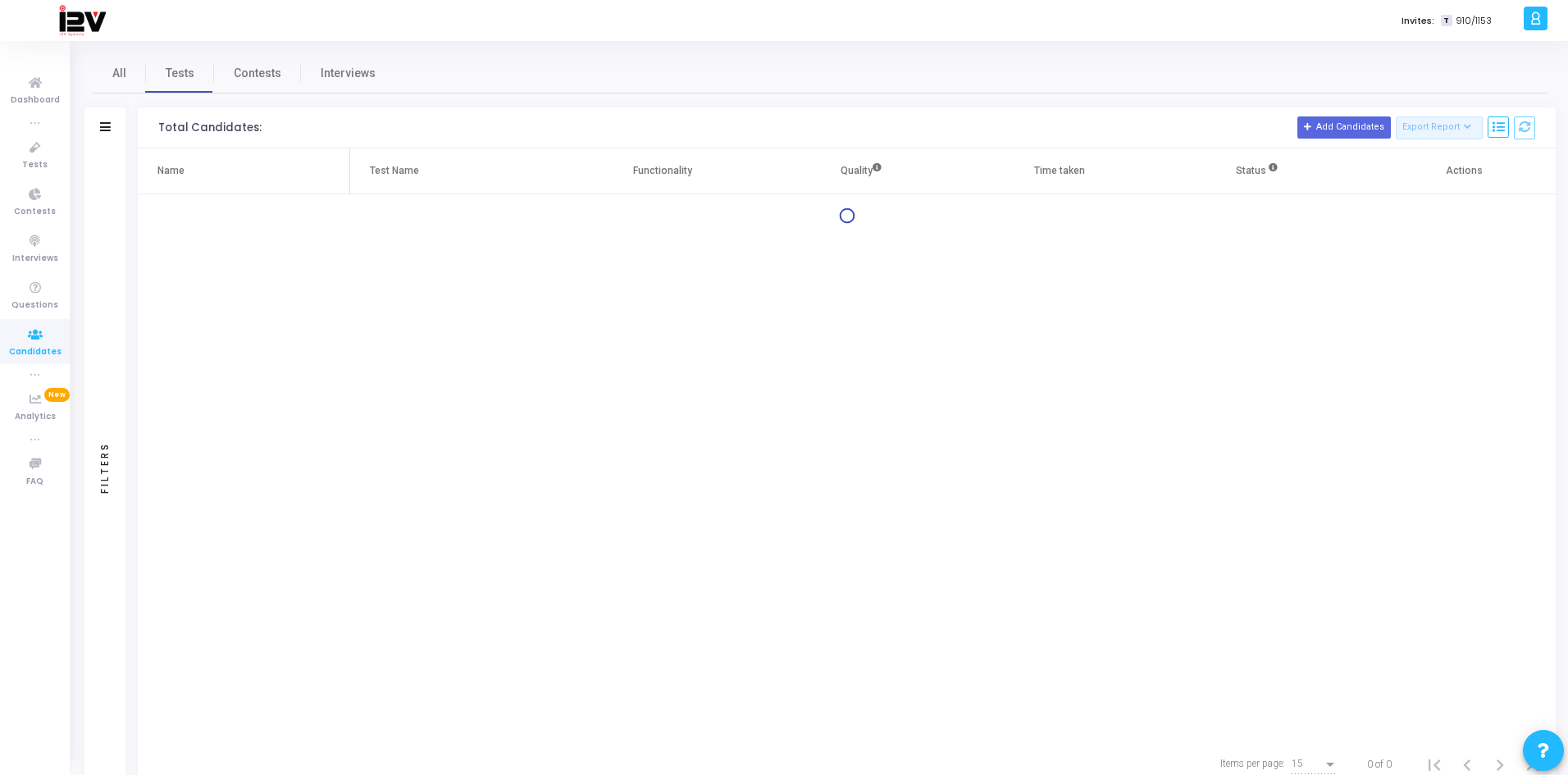 scroll, scrollTop: 0, scrollLeft: 0, axis: both 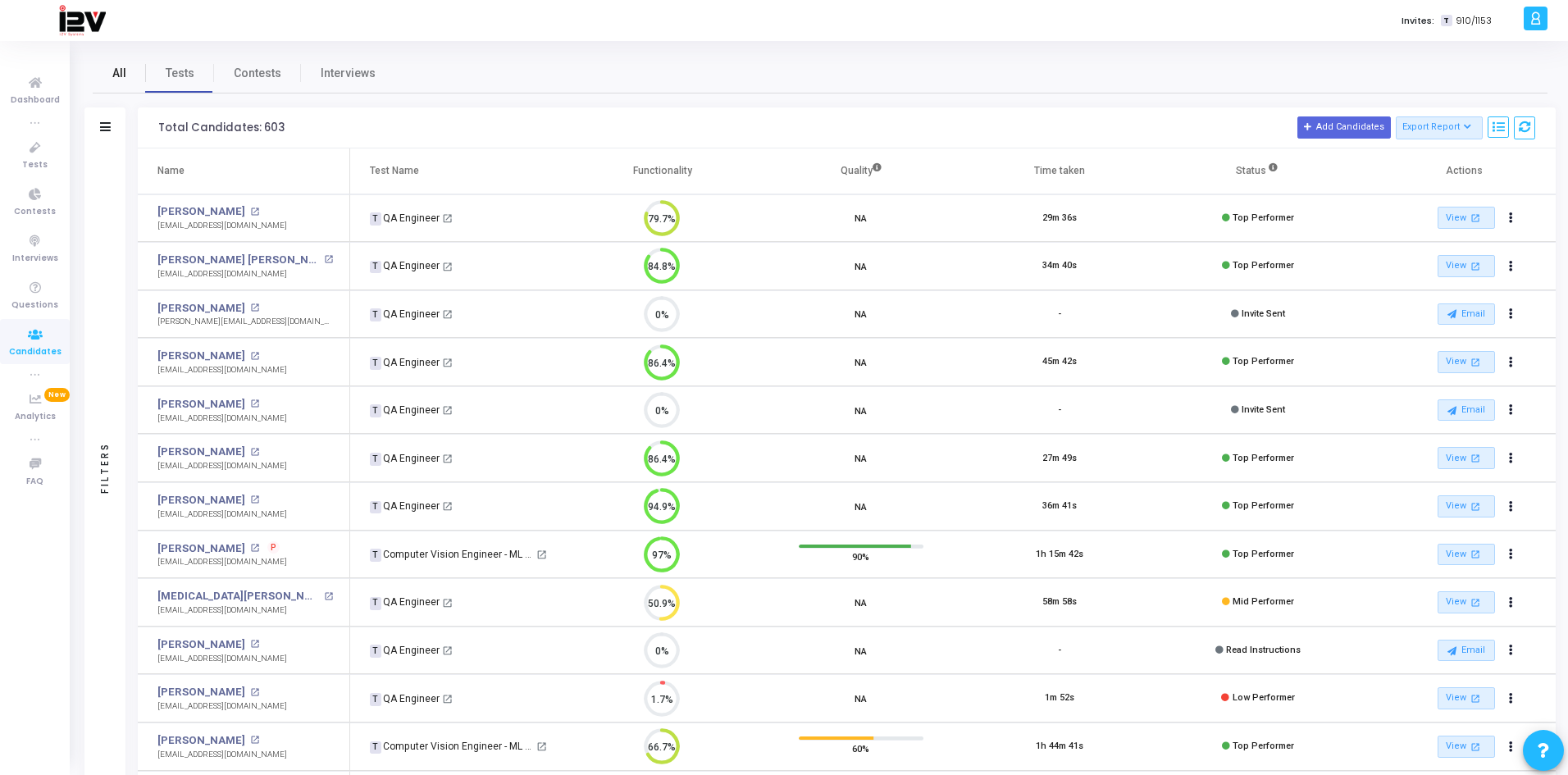 click on "All" at bounding box center (119, 73) 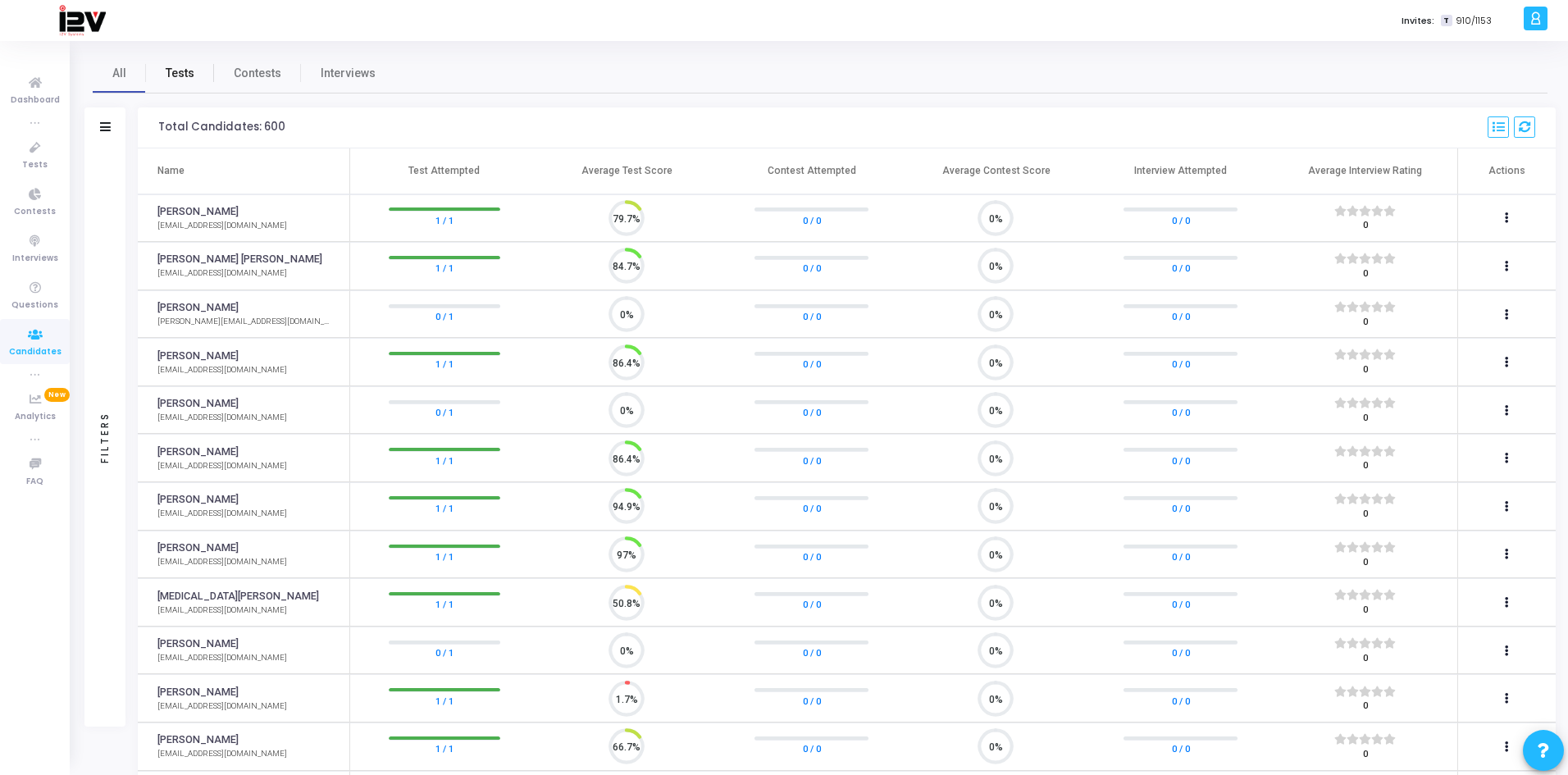 scroll, scrollTop: 7, scrollLeft: 7, axis: both 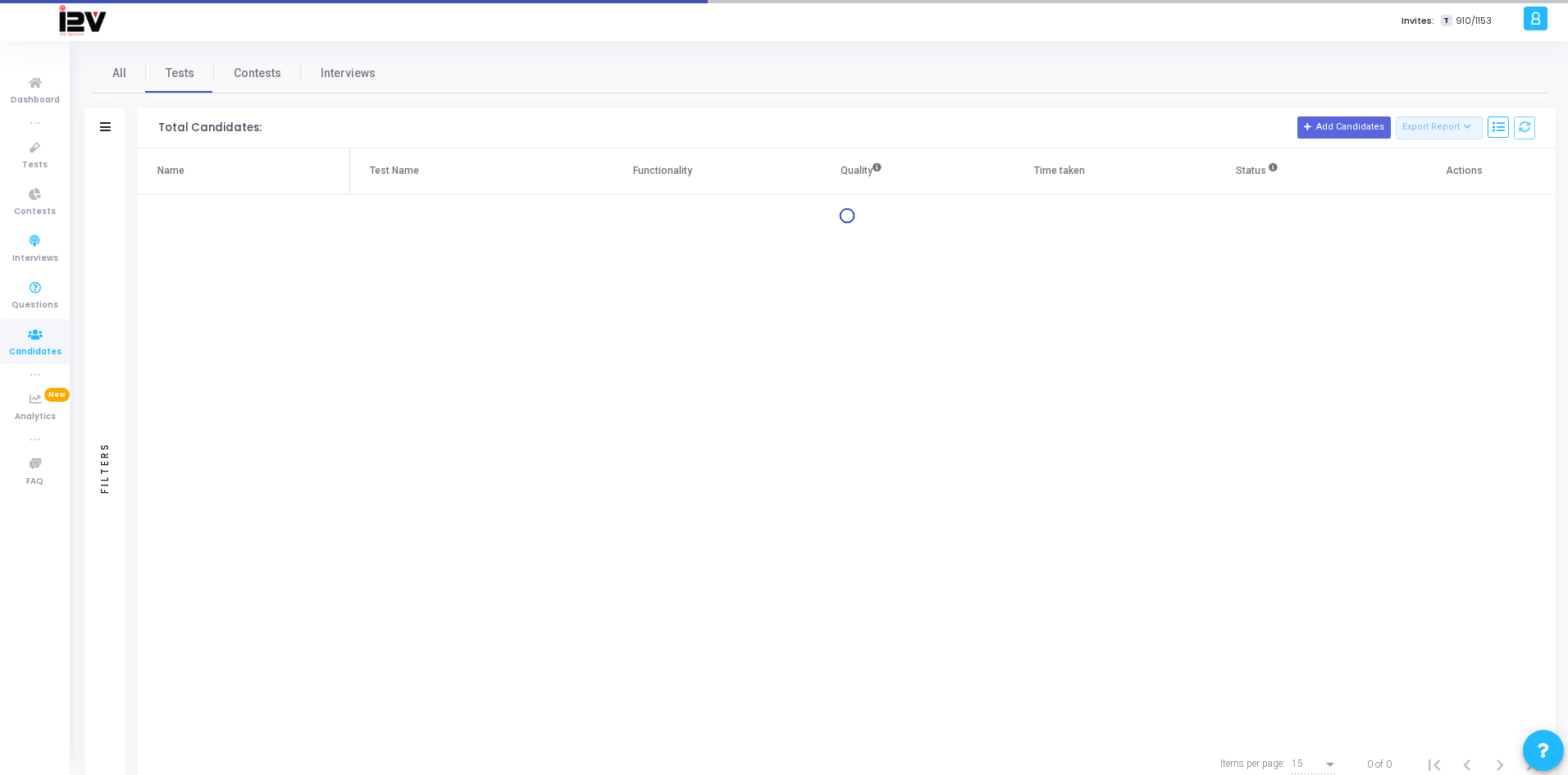 click at bounding box center (35, 335) 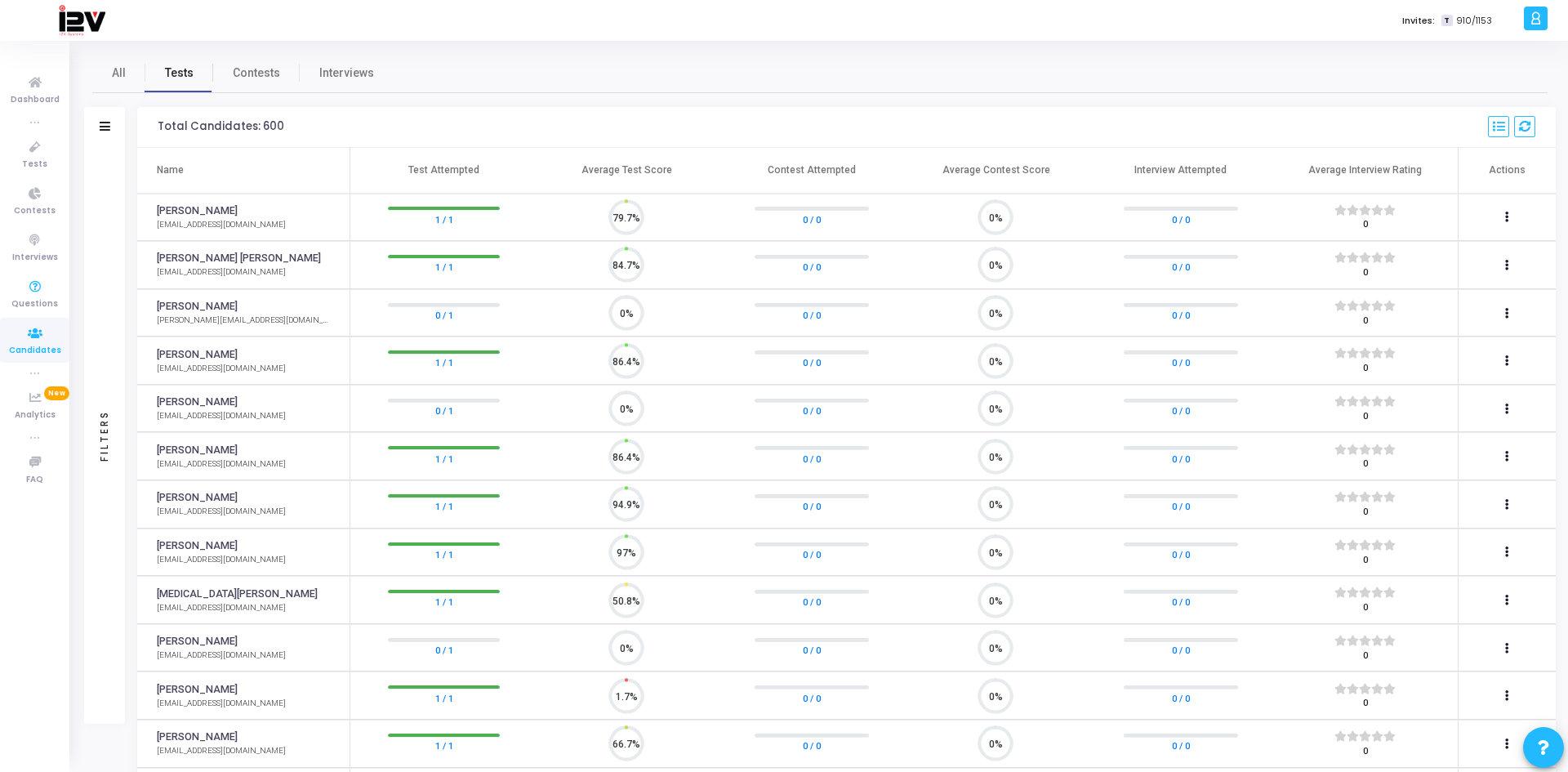 click on "Tests" at bounding box center [179, 73] 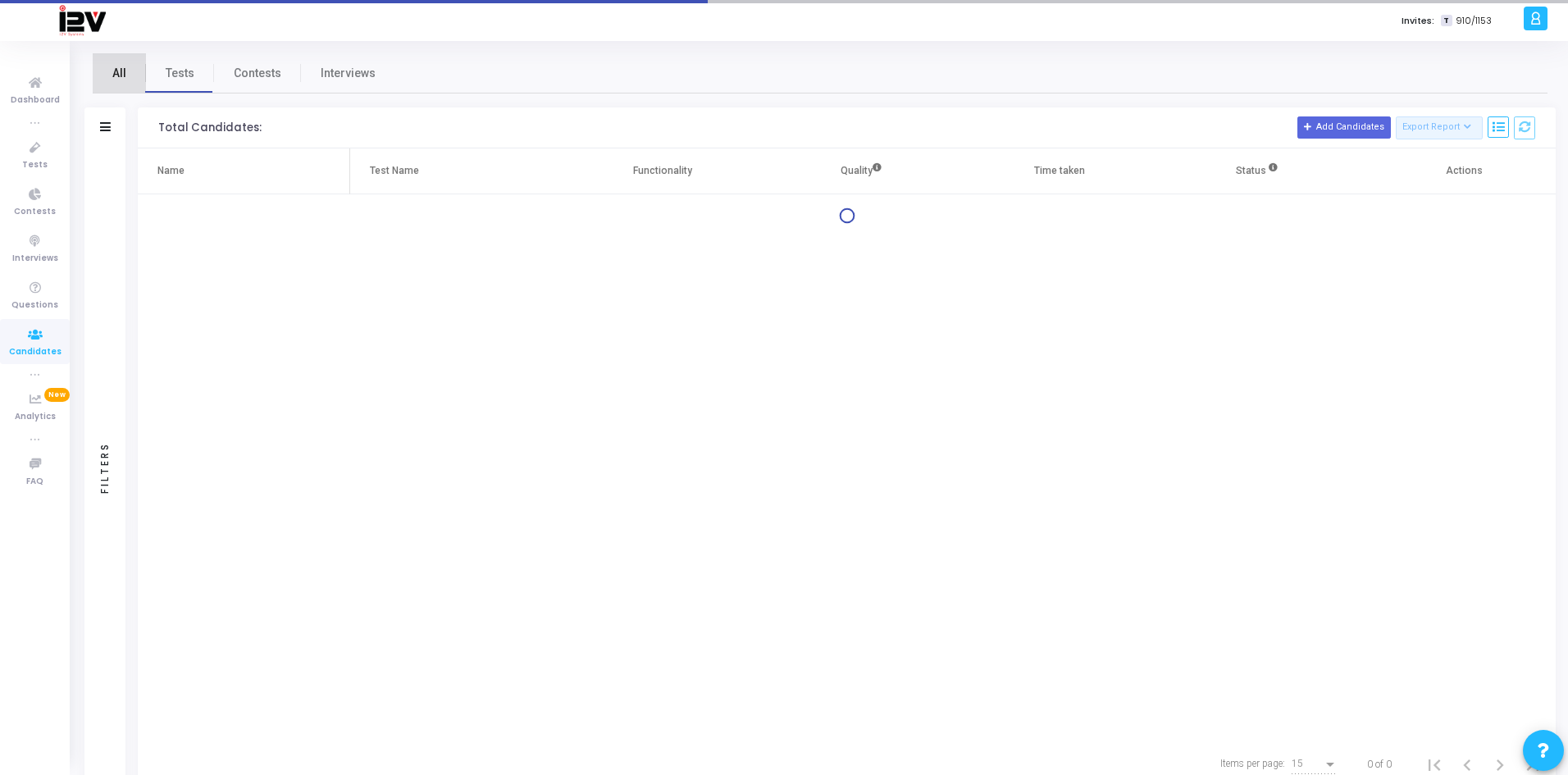 click on "All" at bounding box center [119, 73] 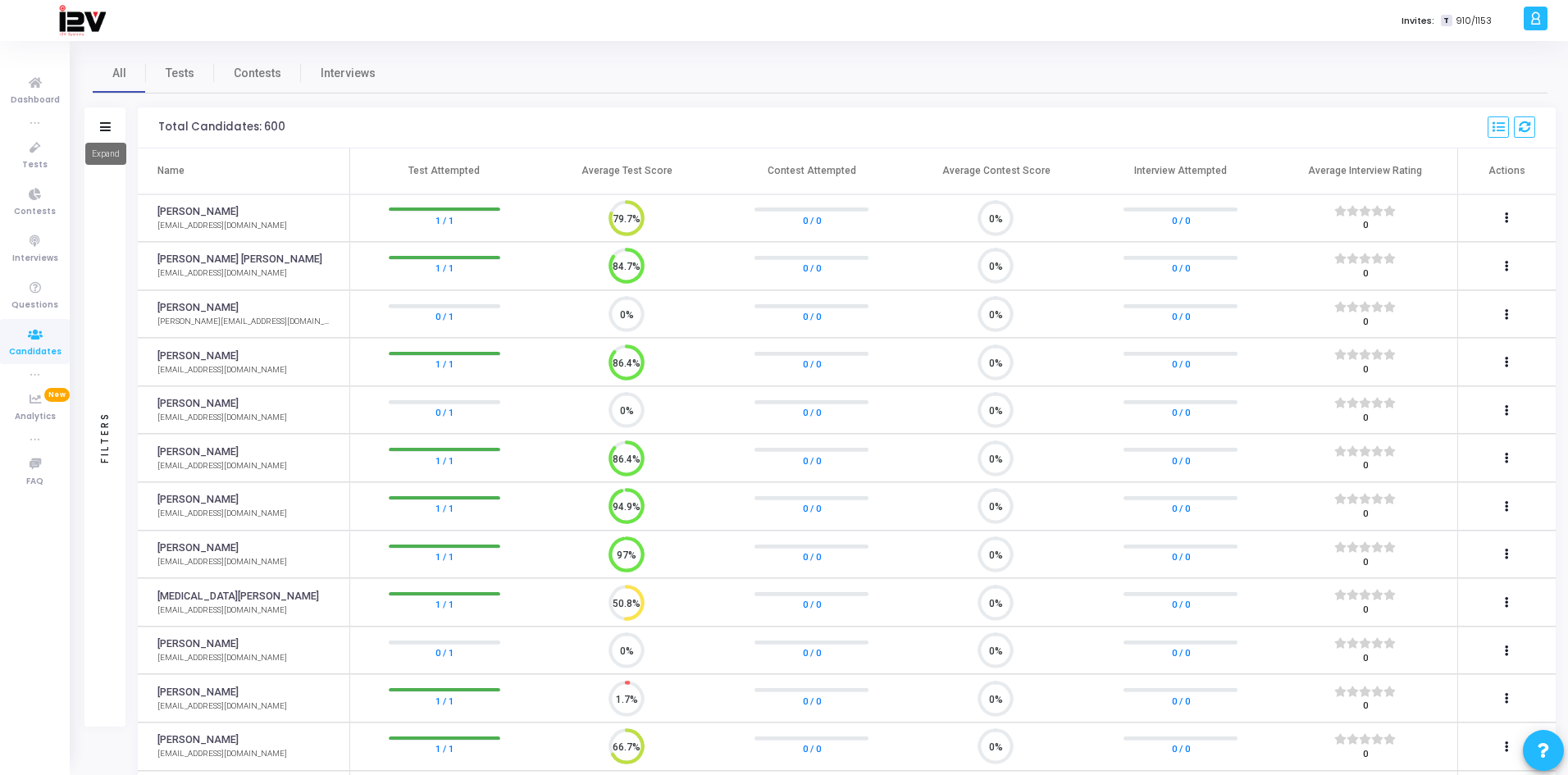 click 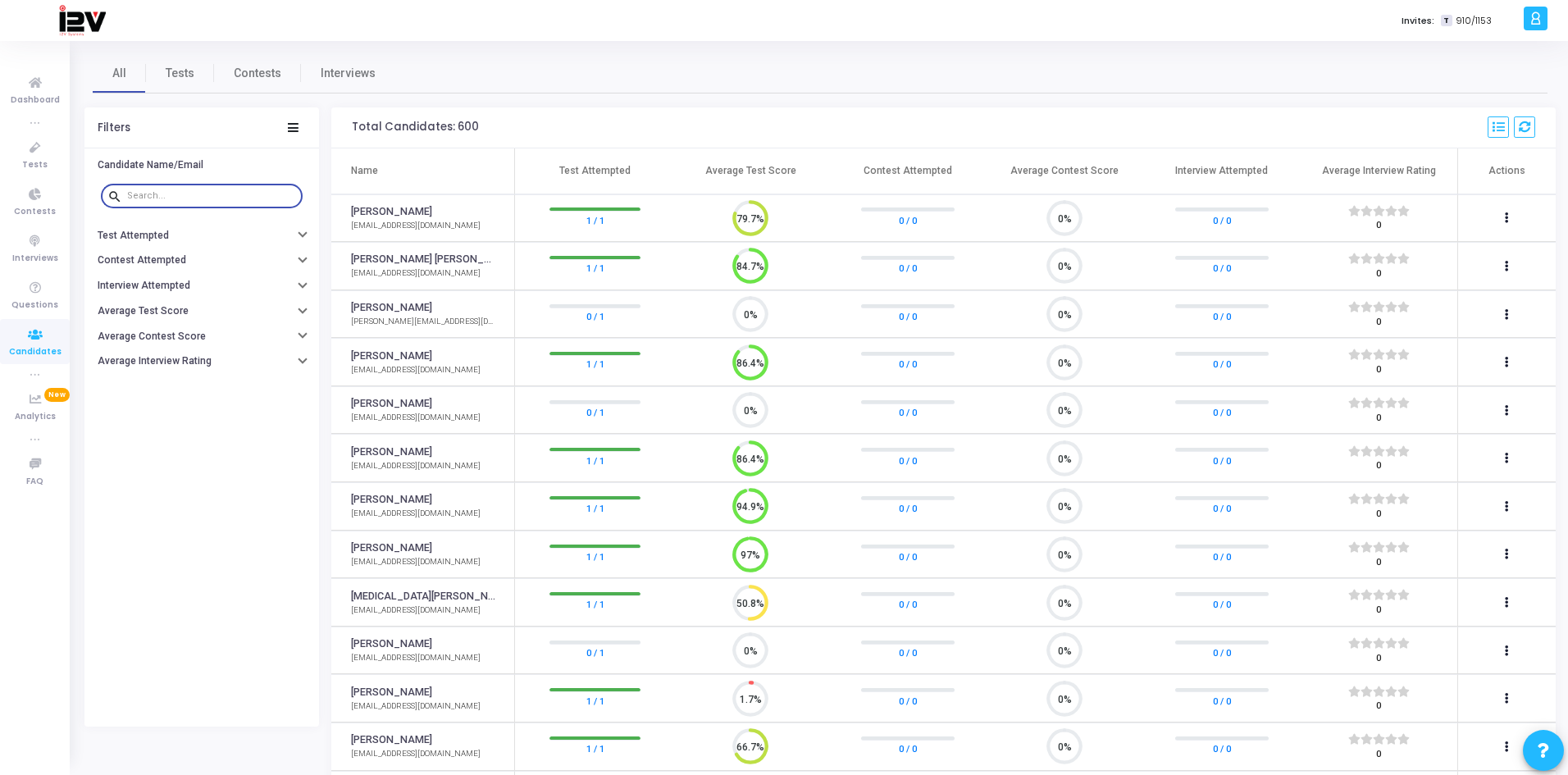 click at bounding box center [212, 196] 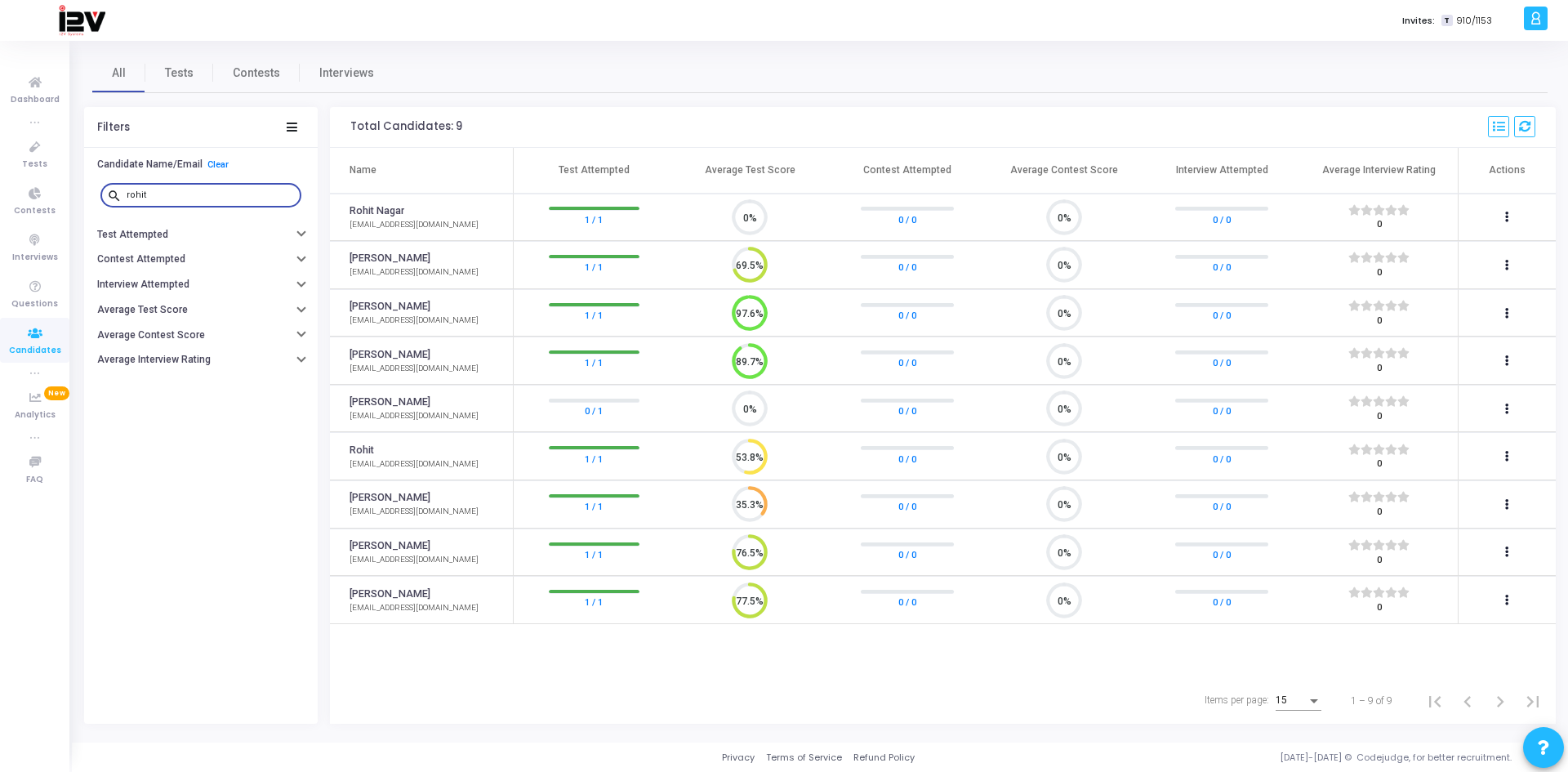 click on "rohit" at bounding box center [211, 194] 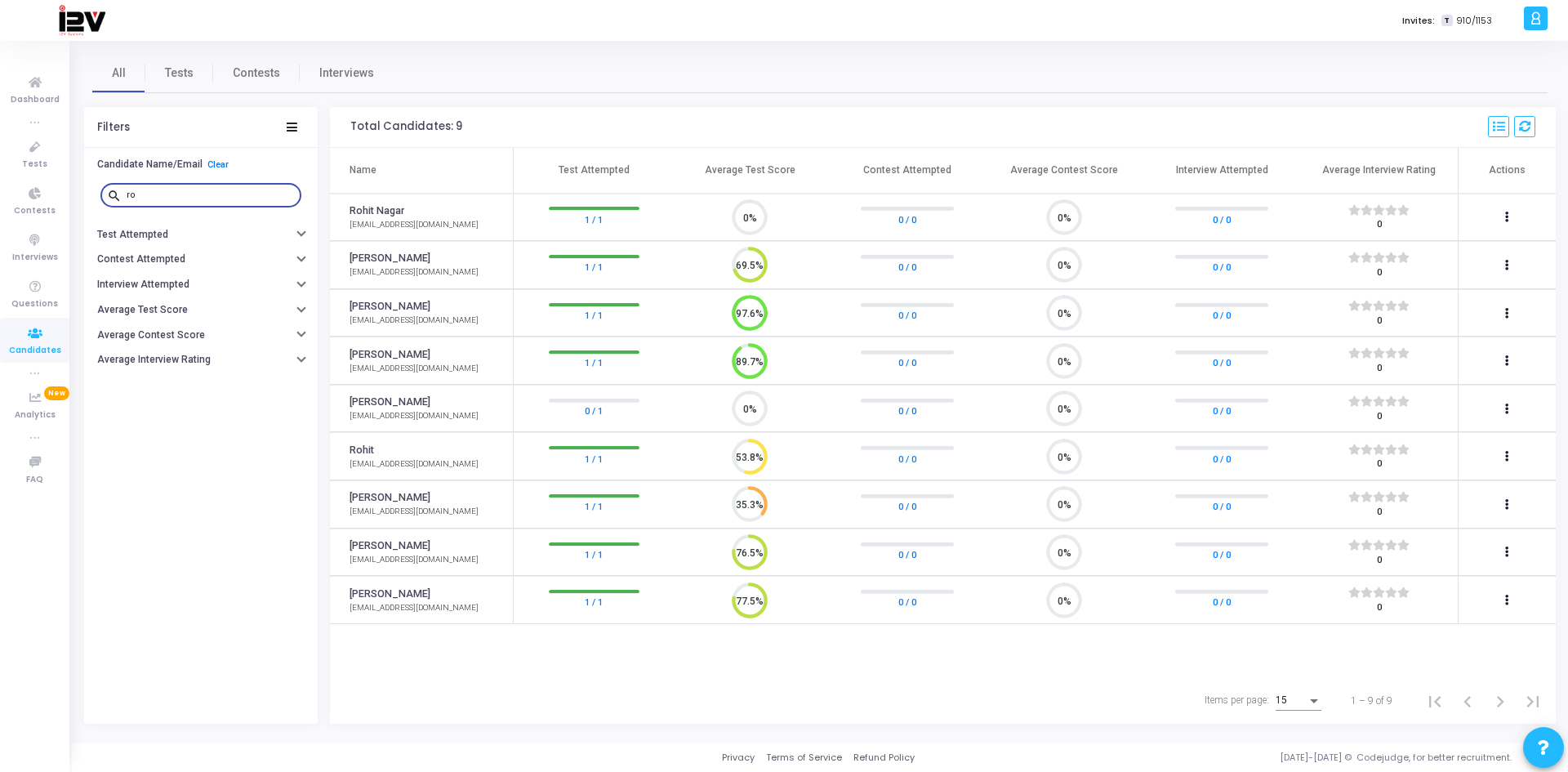 type on "r" 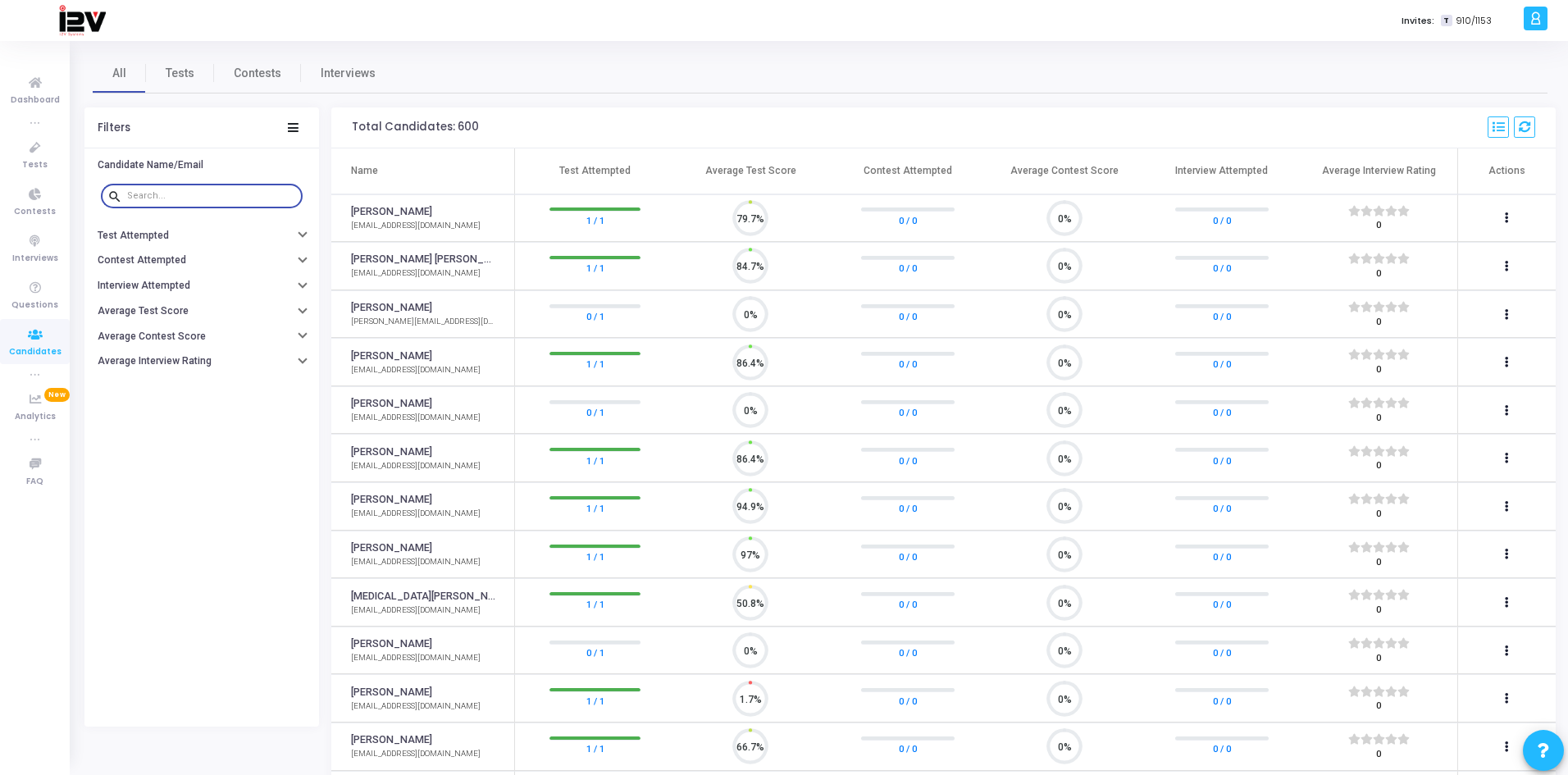 scroll, scrollTop: 7, scrollLeft: 7, axis: both 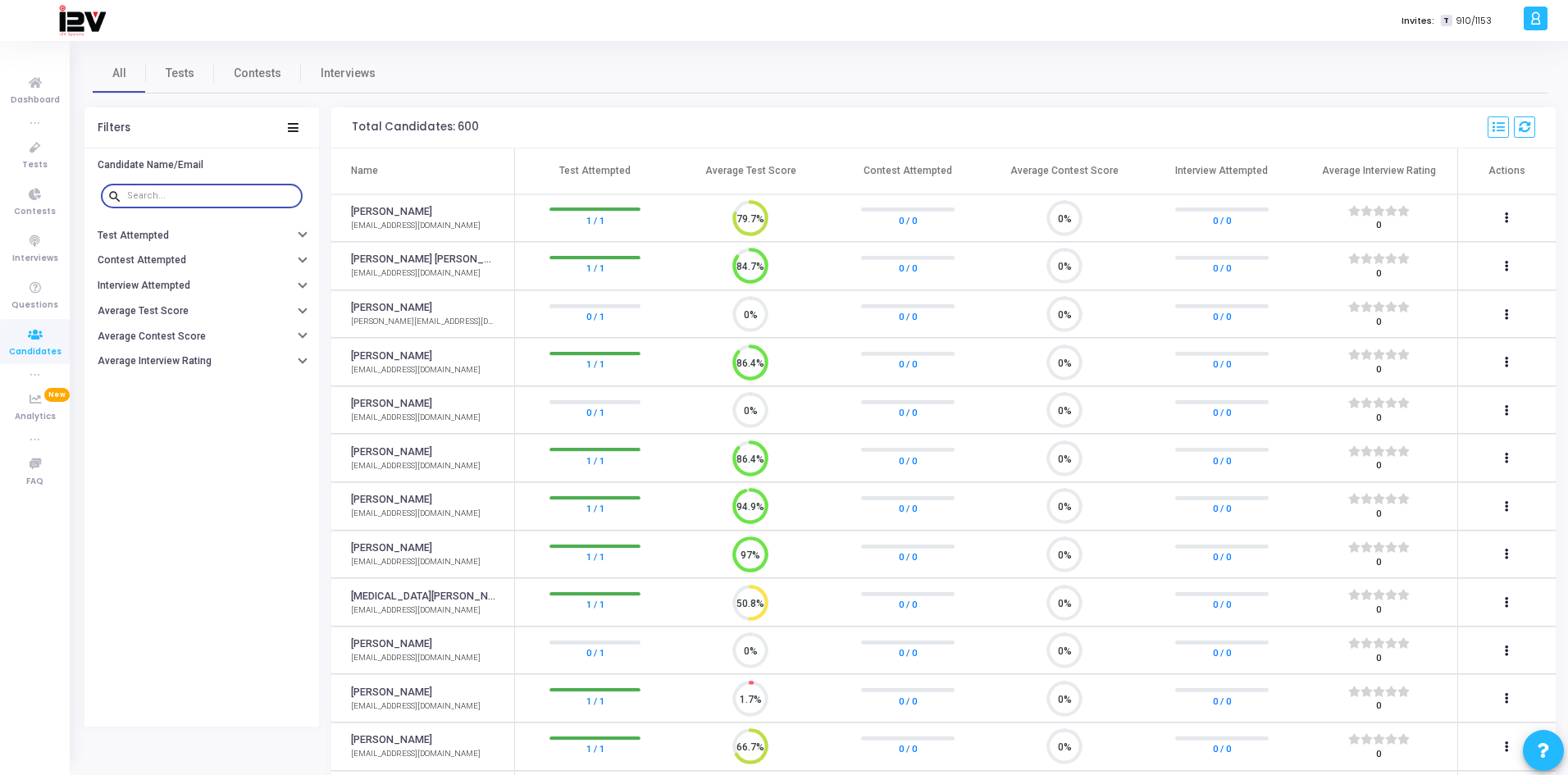 type 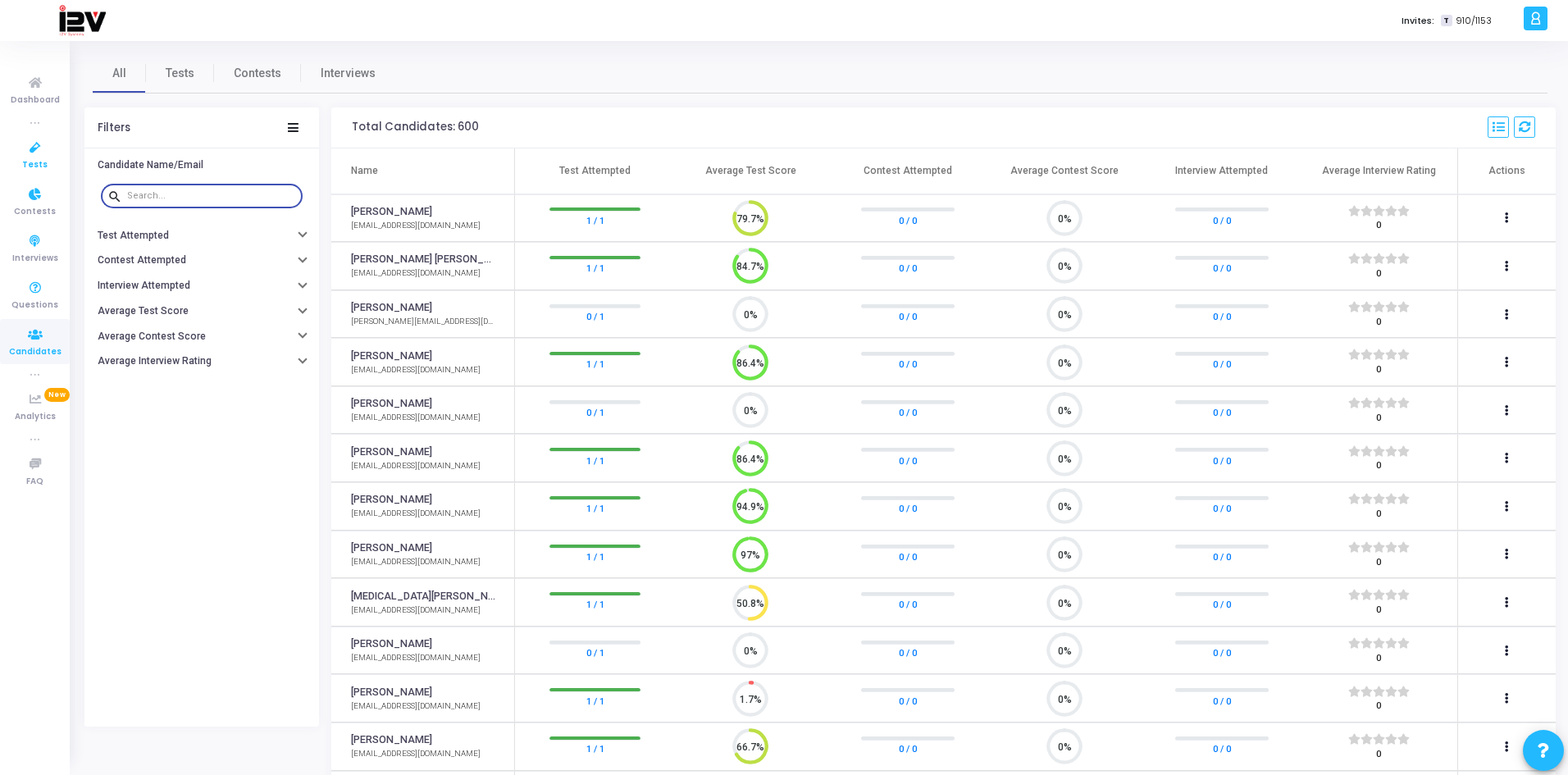 click at bounding box center [35, 148] 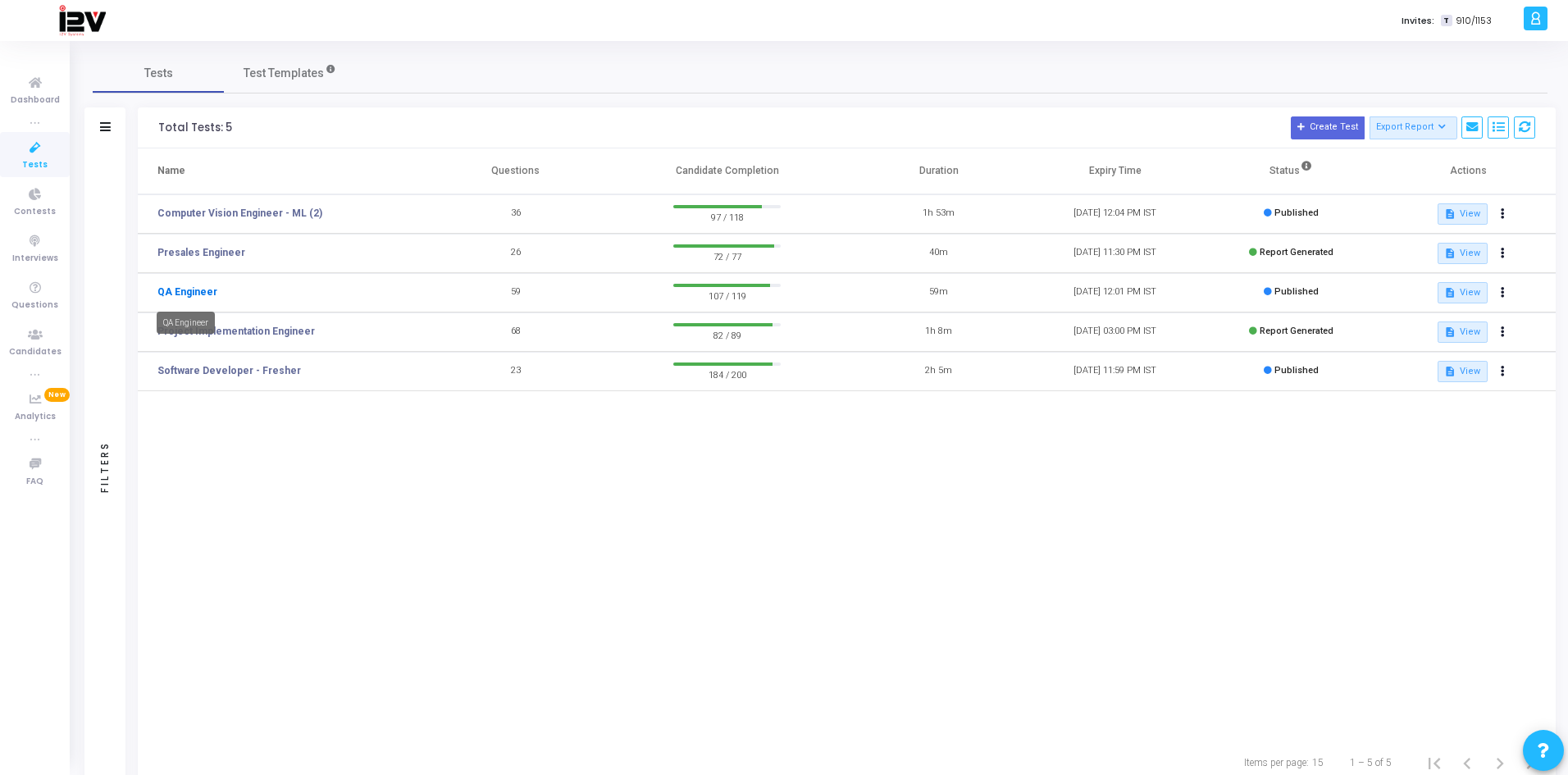 click on "QA Engineer" 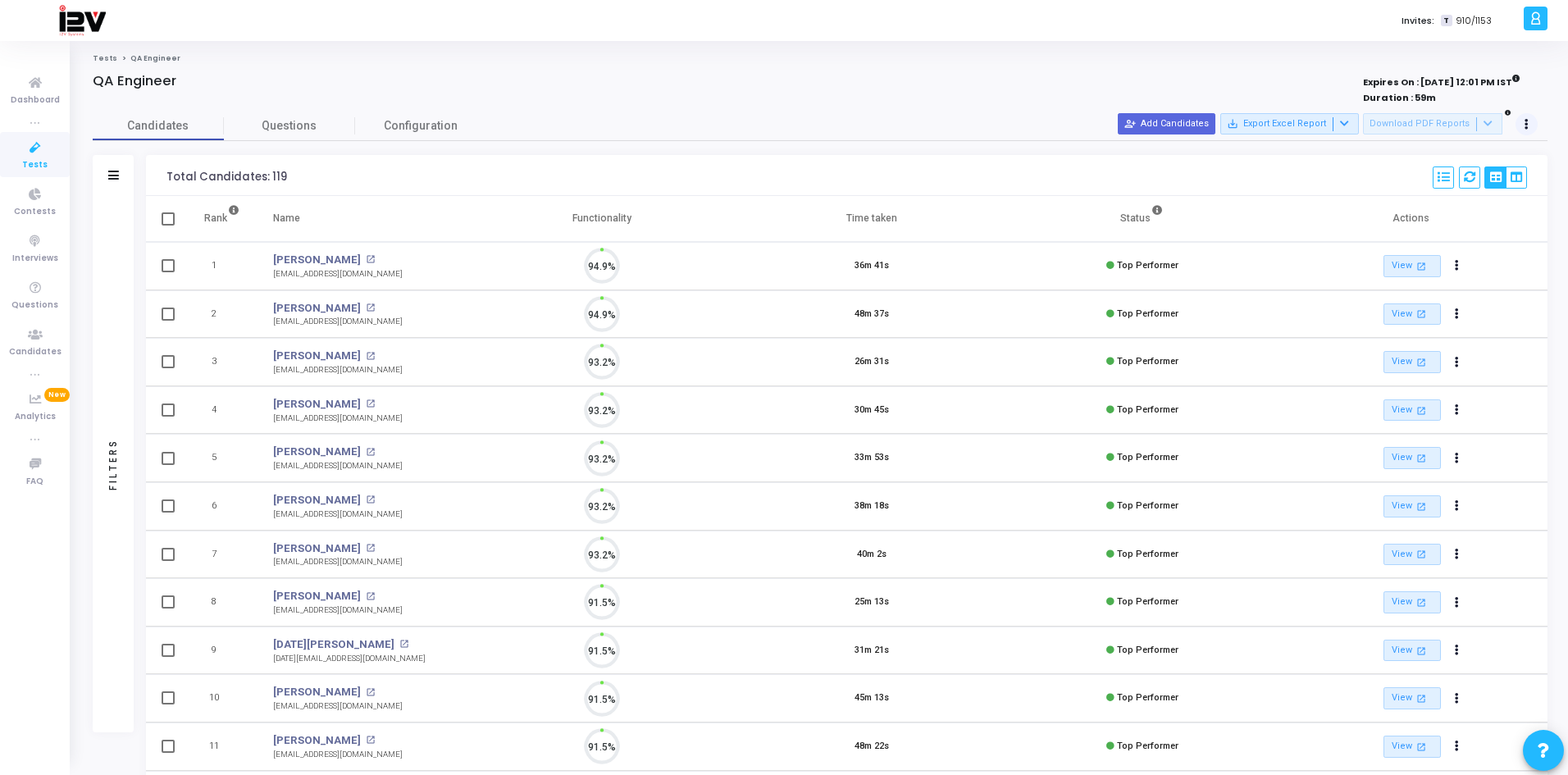 scroll, scrollTop: 7, scrollLeft: 7, axis: both 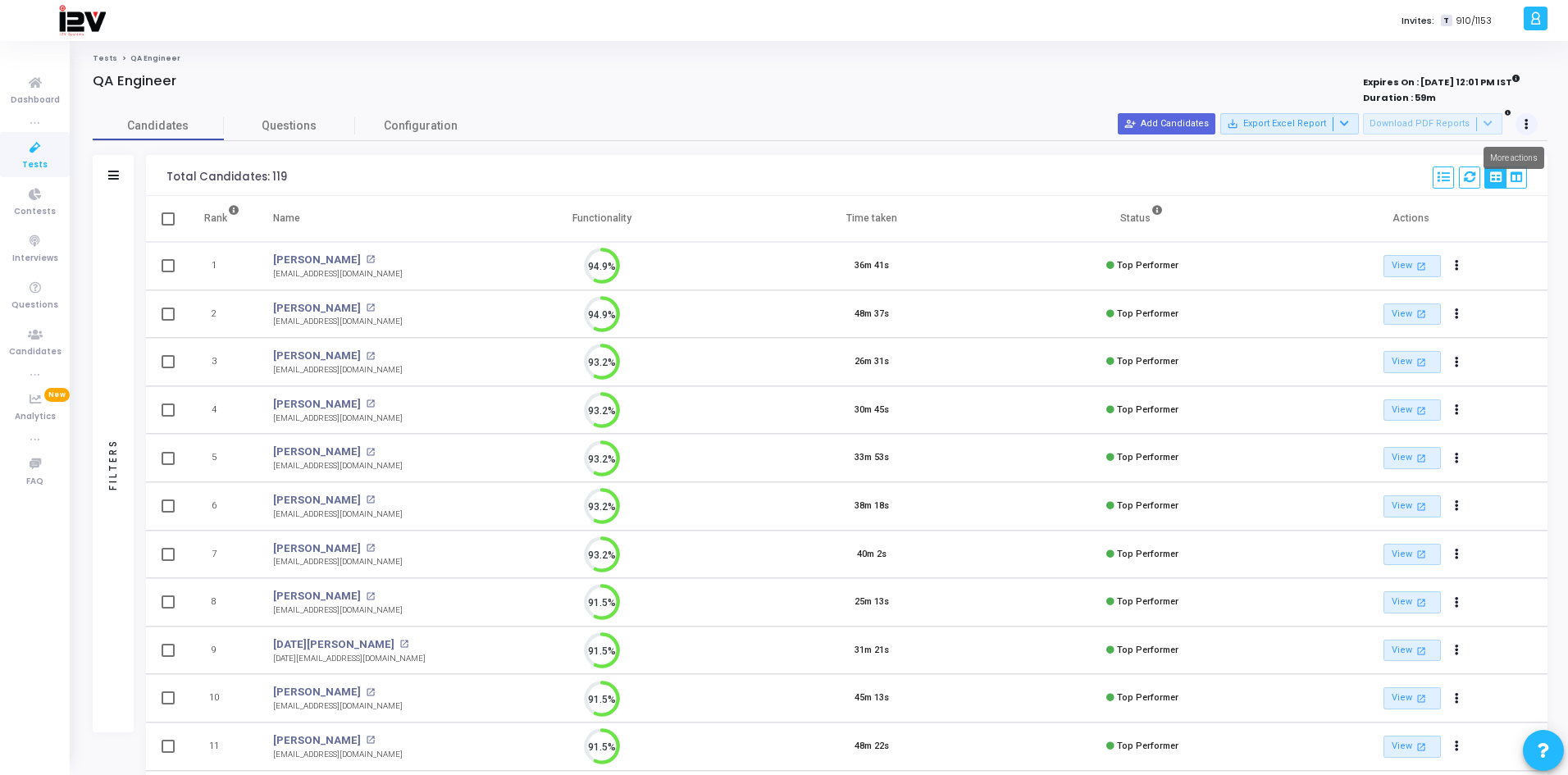 click at bounding box center [1527, 125] 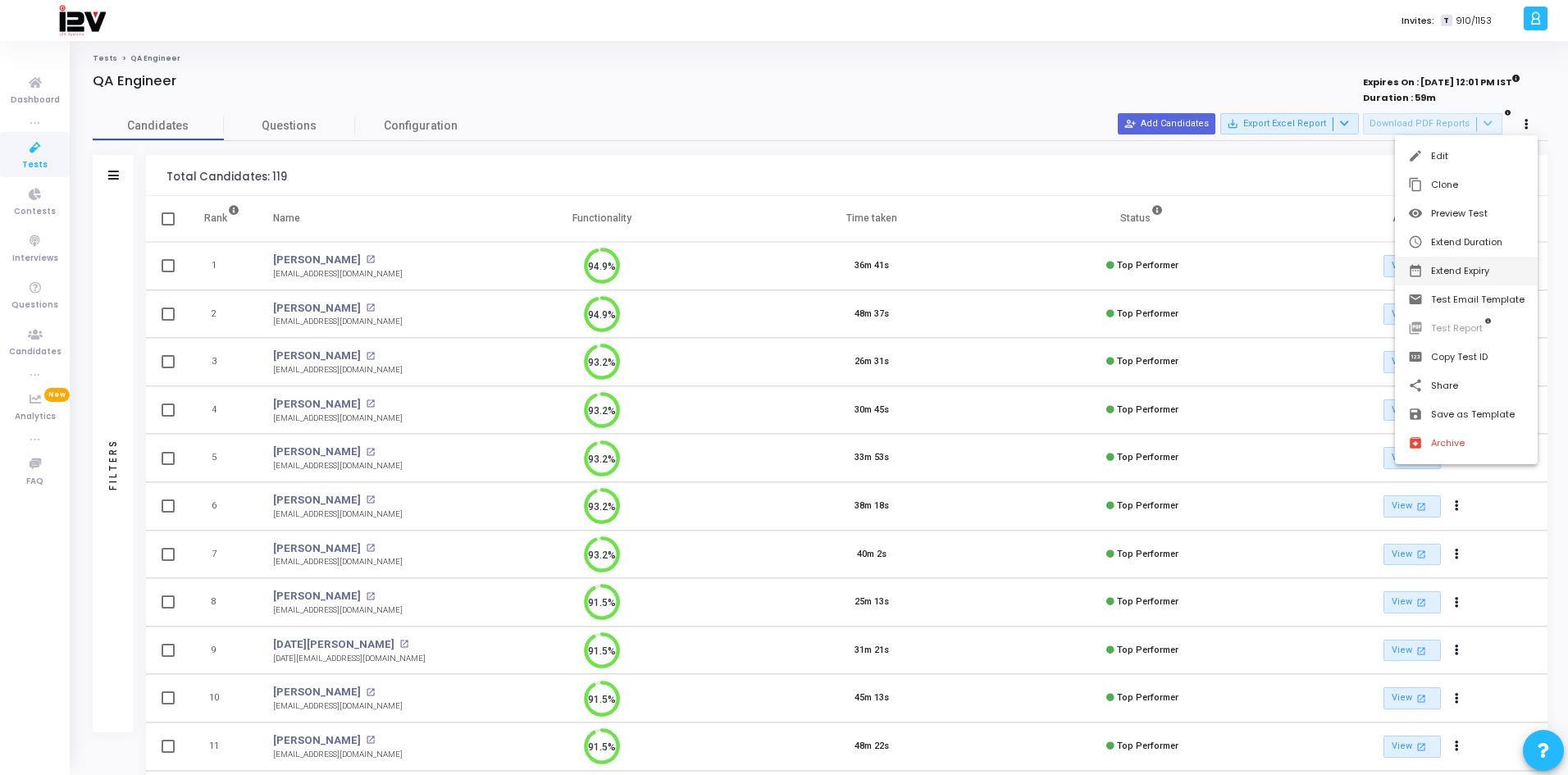 click on "date_range  Extend Expiry" at bounding box center [1466, 271] 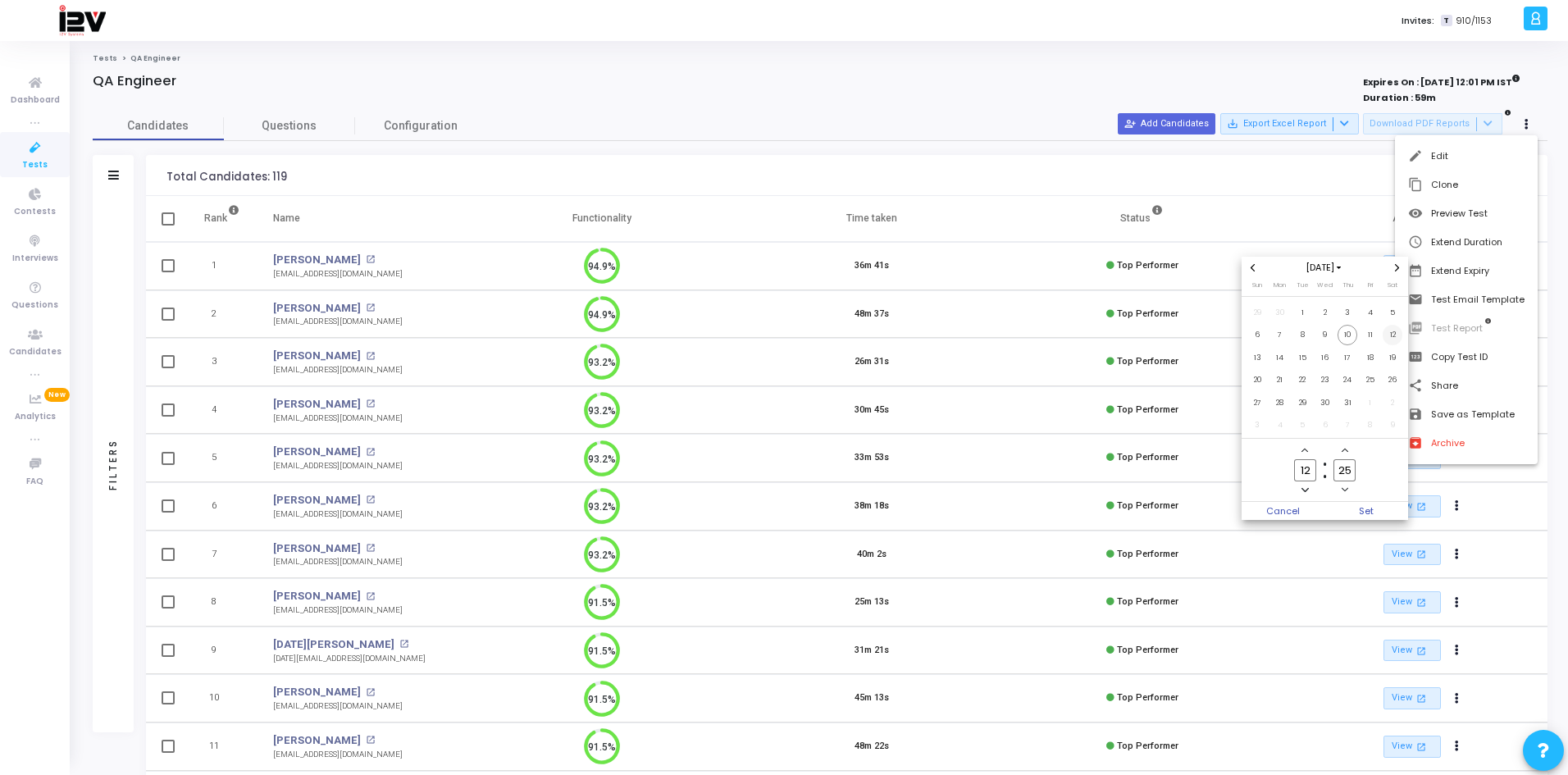 click on "12" at bounding box center (1393, 335) 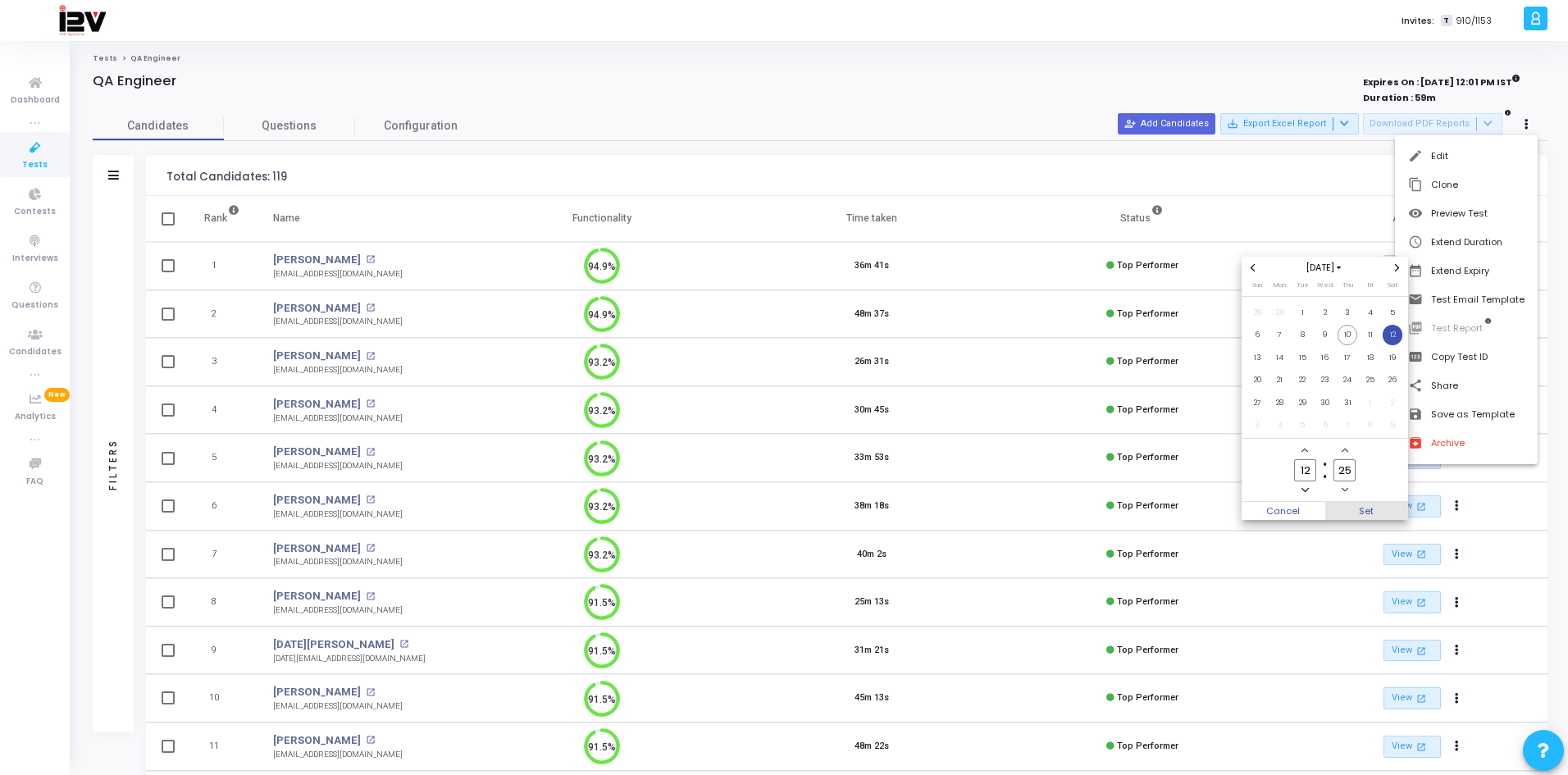 click on "Set" at bounding box center [1367, 511] 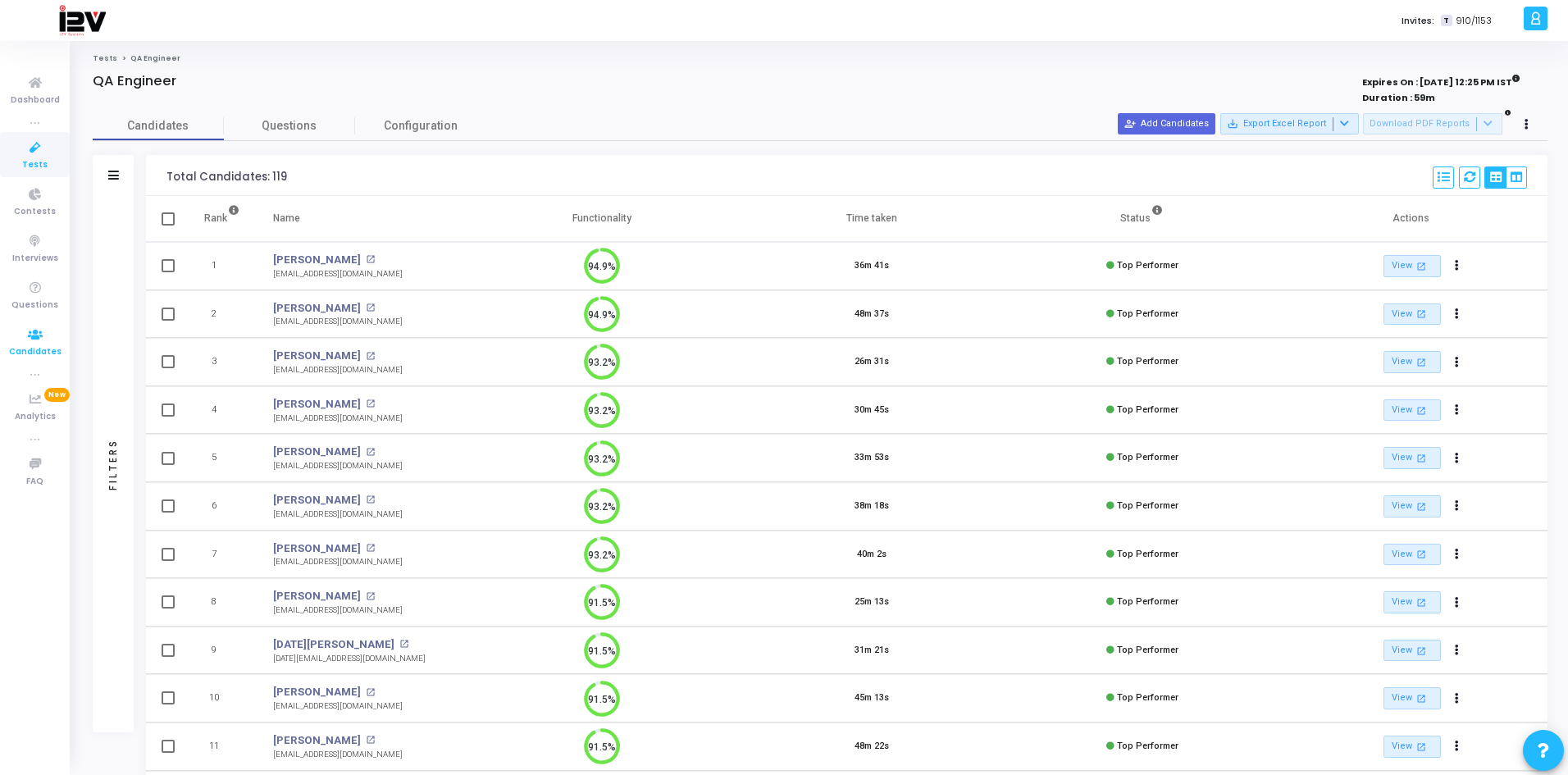 click at bounding box center [35, 335] 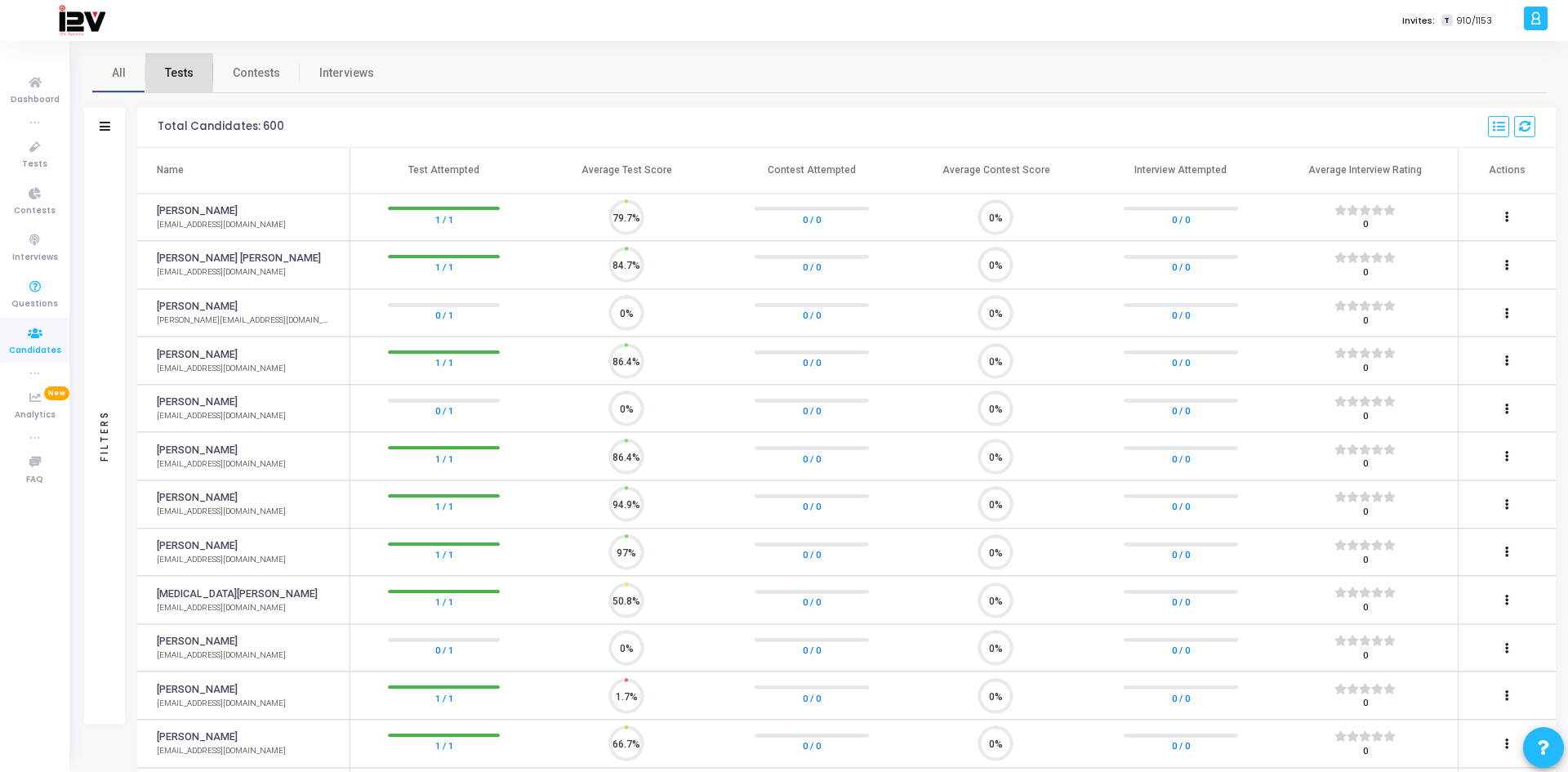 click on "Tests" at bounding box center (179, 73) 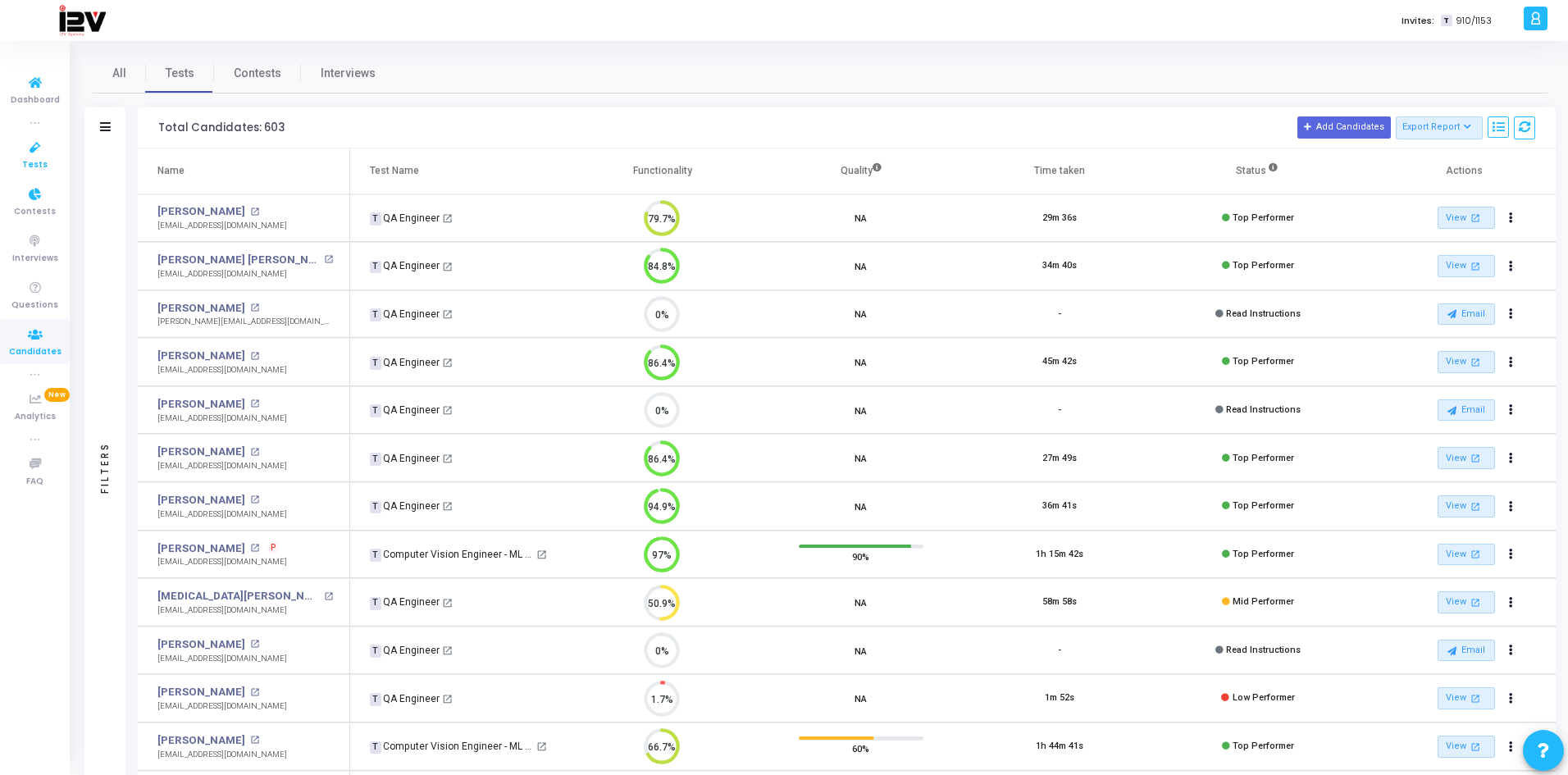 click on "Tests" at bounding box center [34, 165] 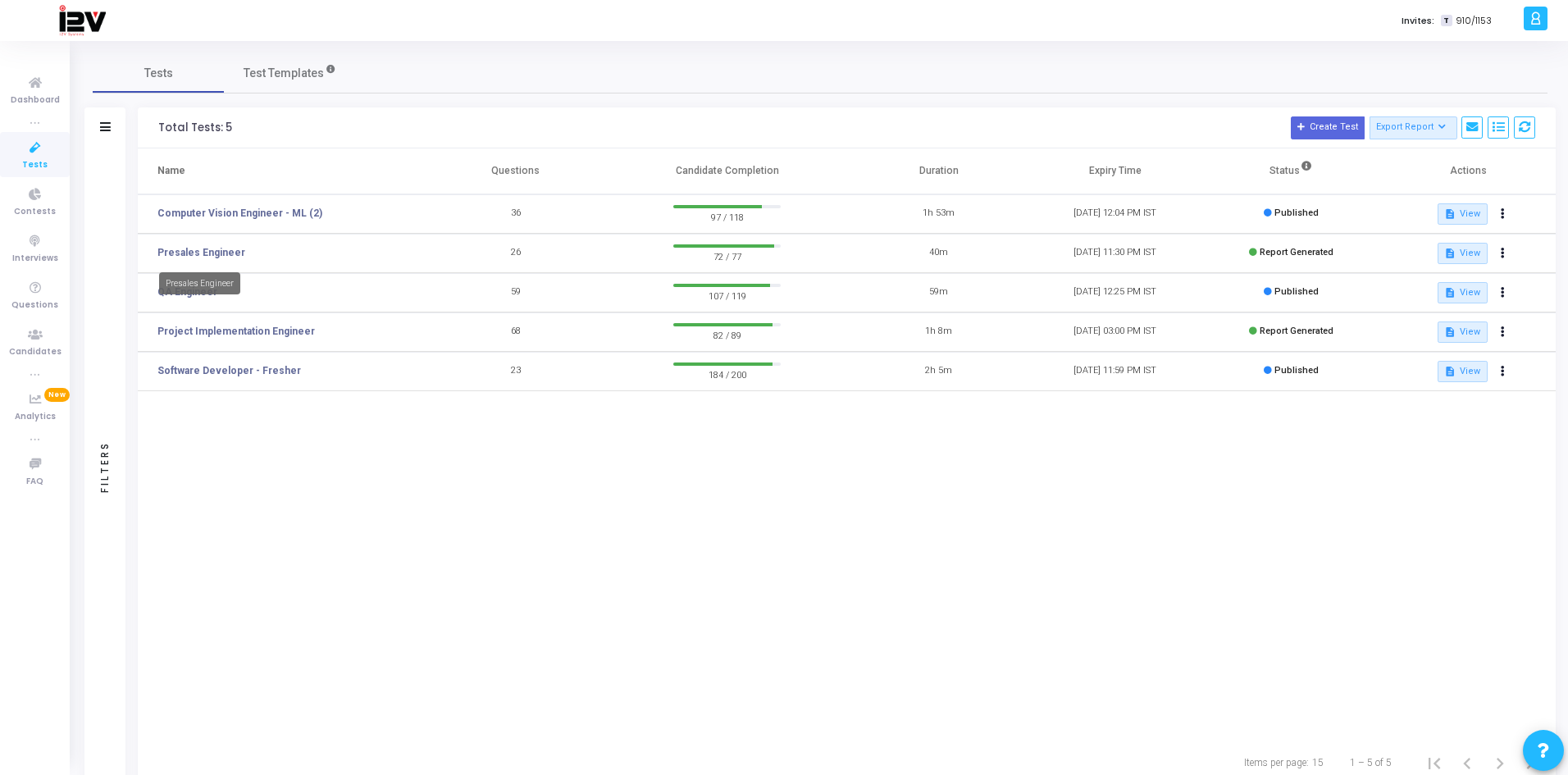 click on "Presales Engineer" at bounding box center (199, 283) 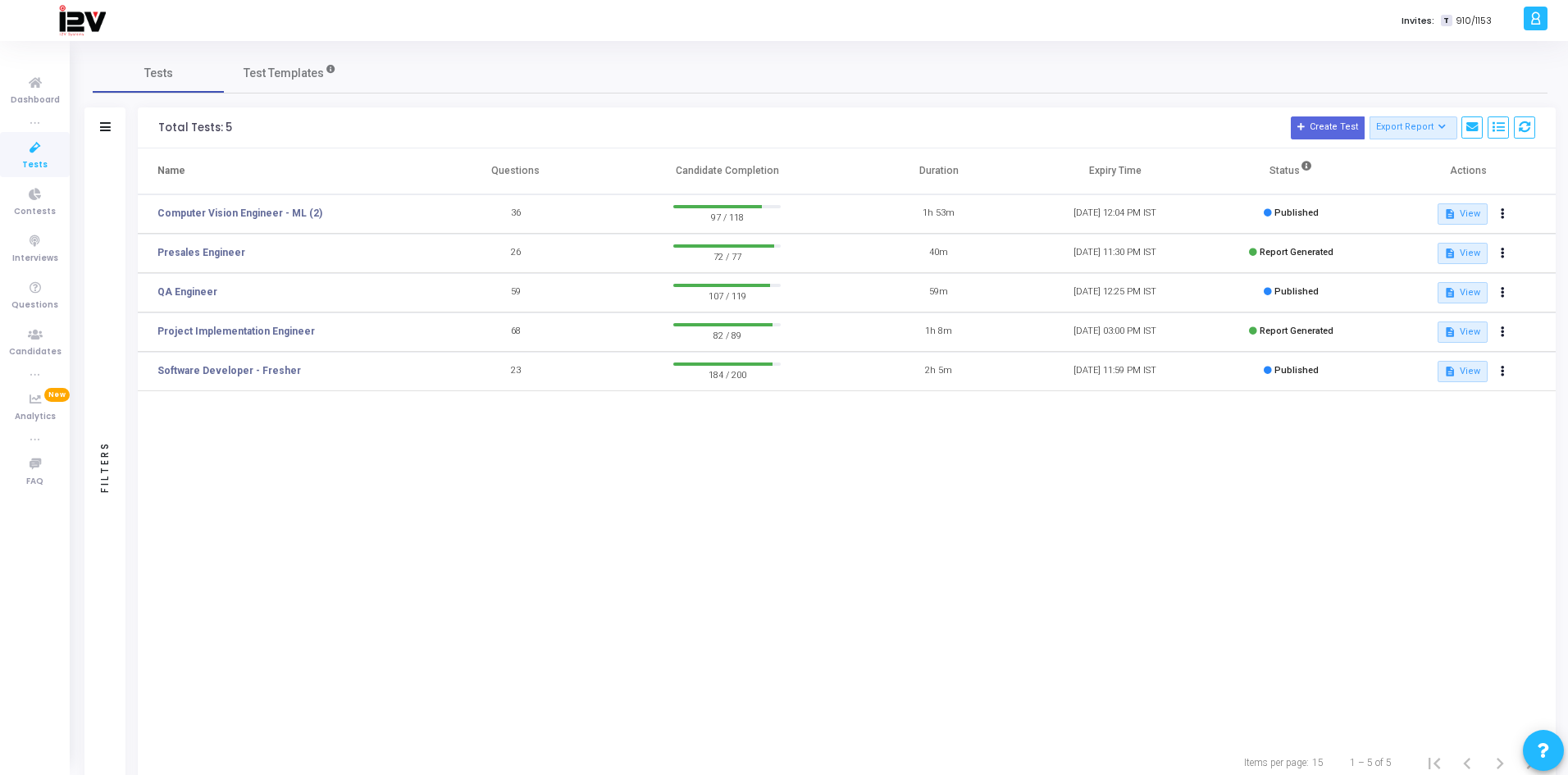 click on "Software Developer - Fresher" 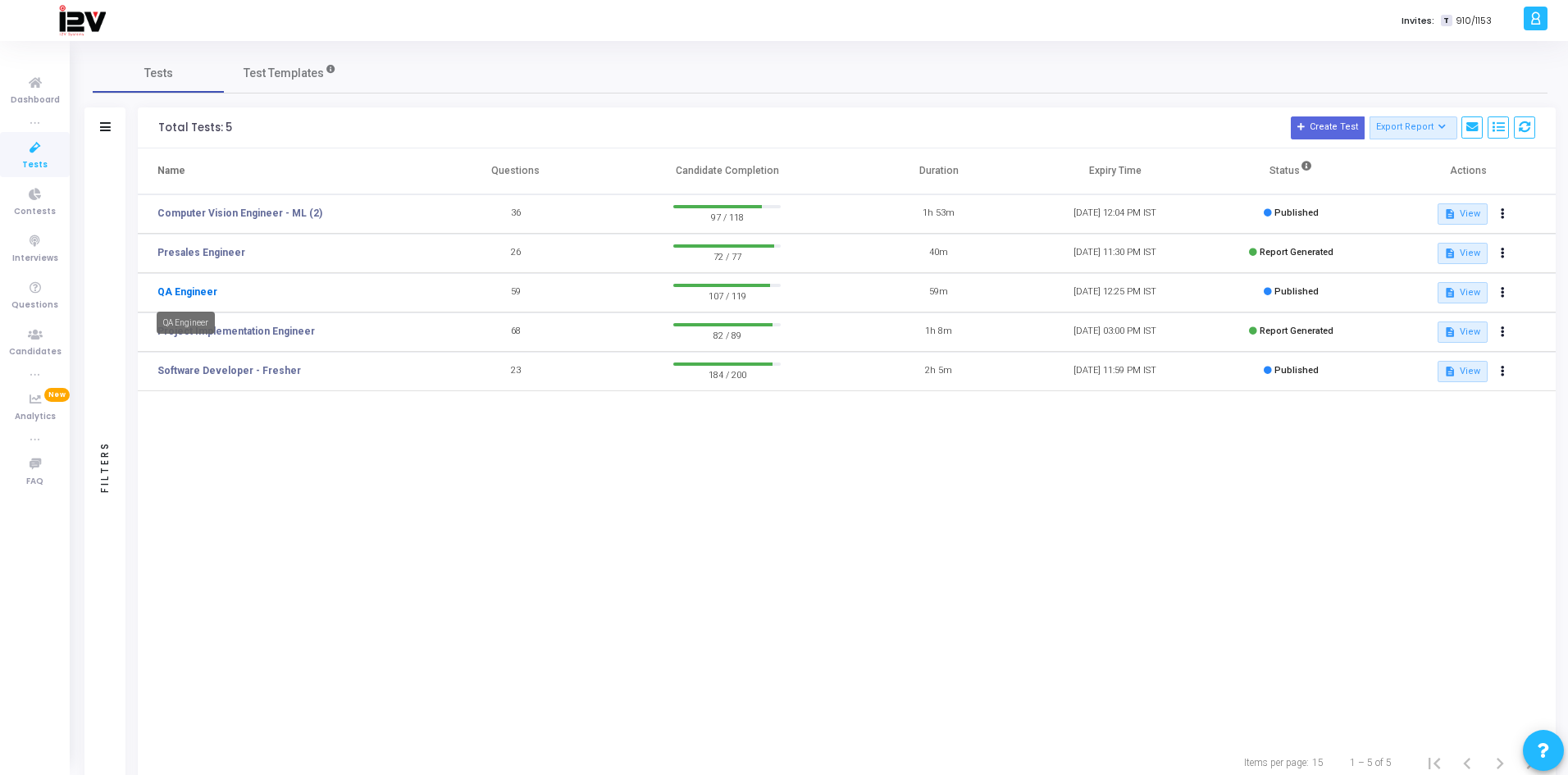 click on "QA Engineer" 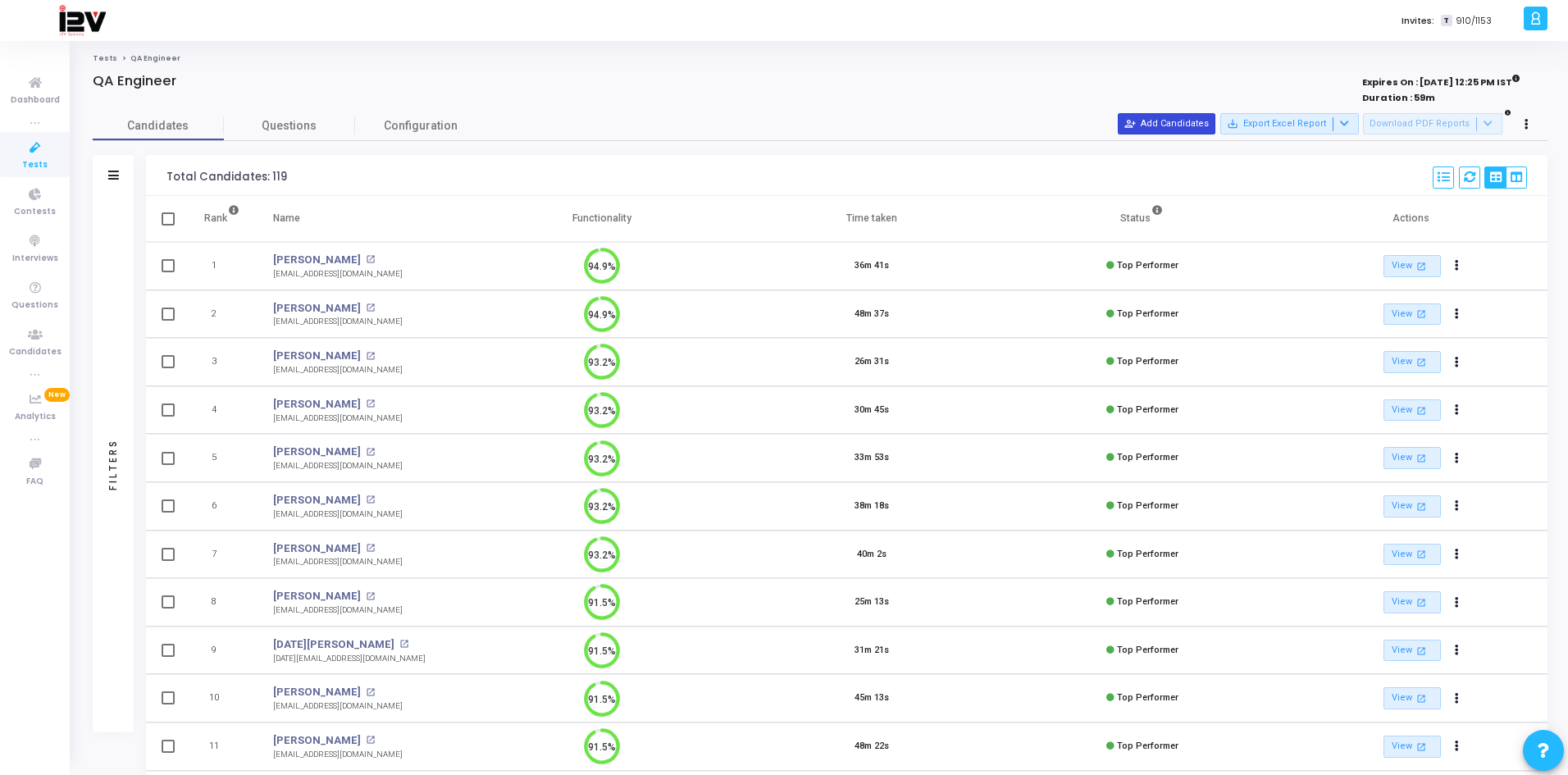 click on "person_add_alt  Add Candidates" at bounding box center (1166, 124) 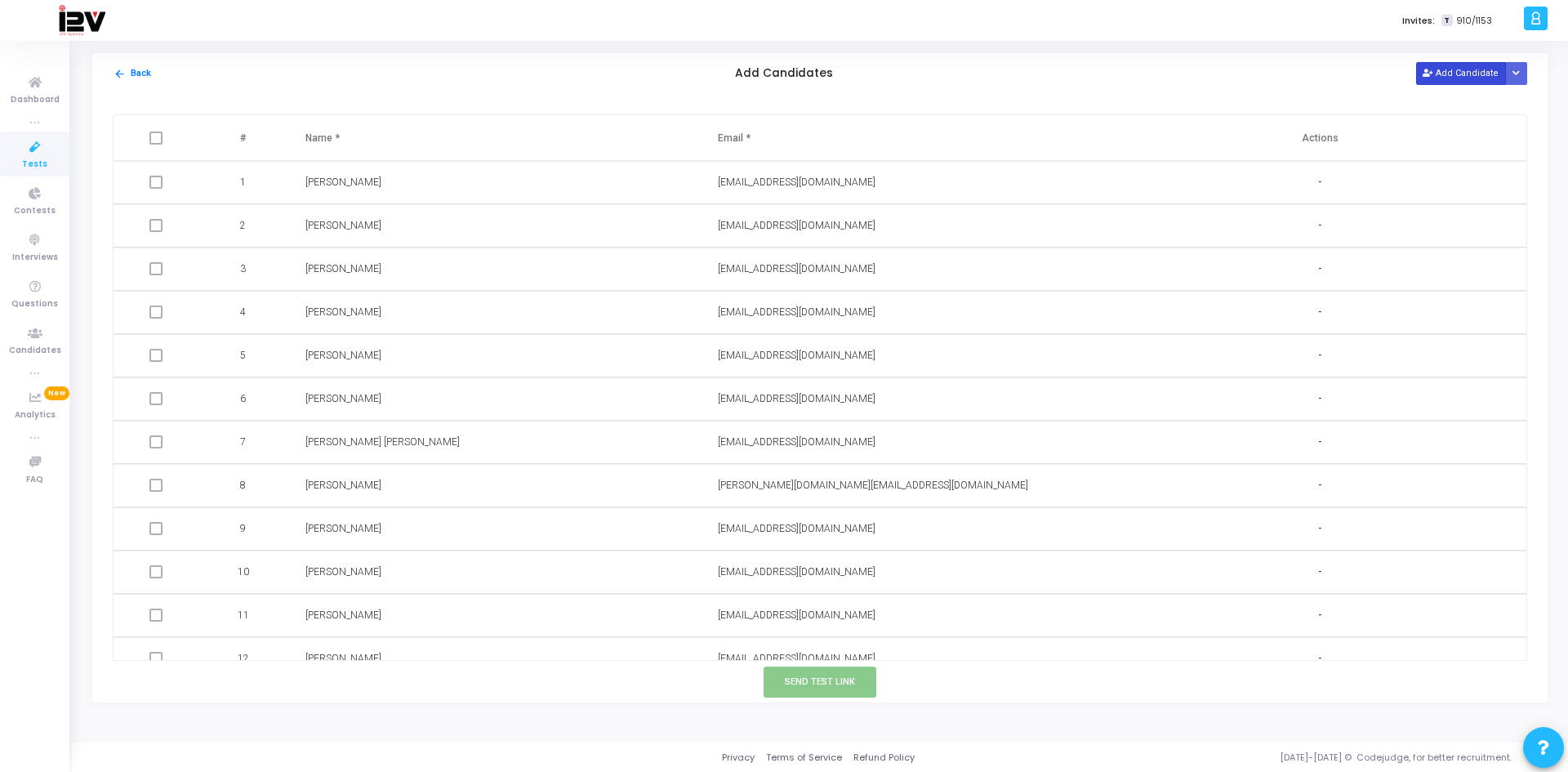 click on "Add Candidate" at bounding box center [1461, 73] 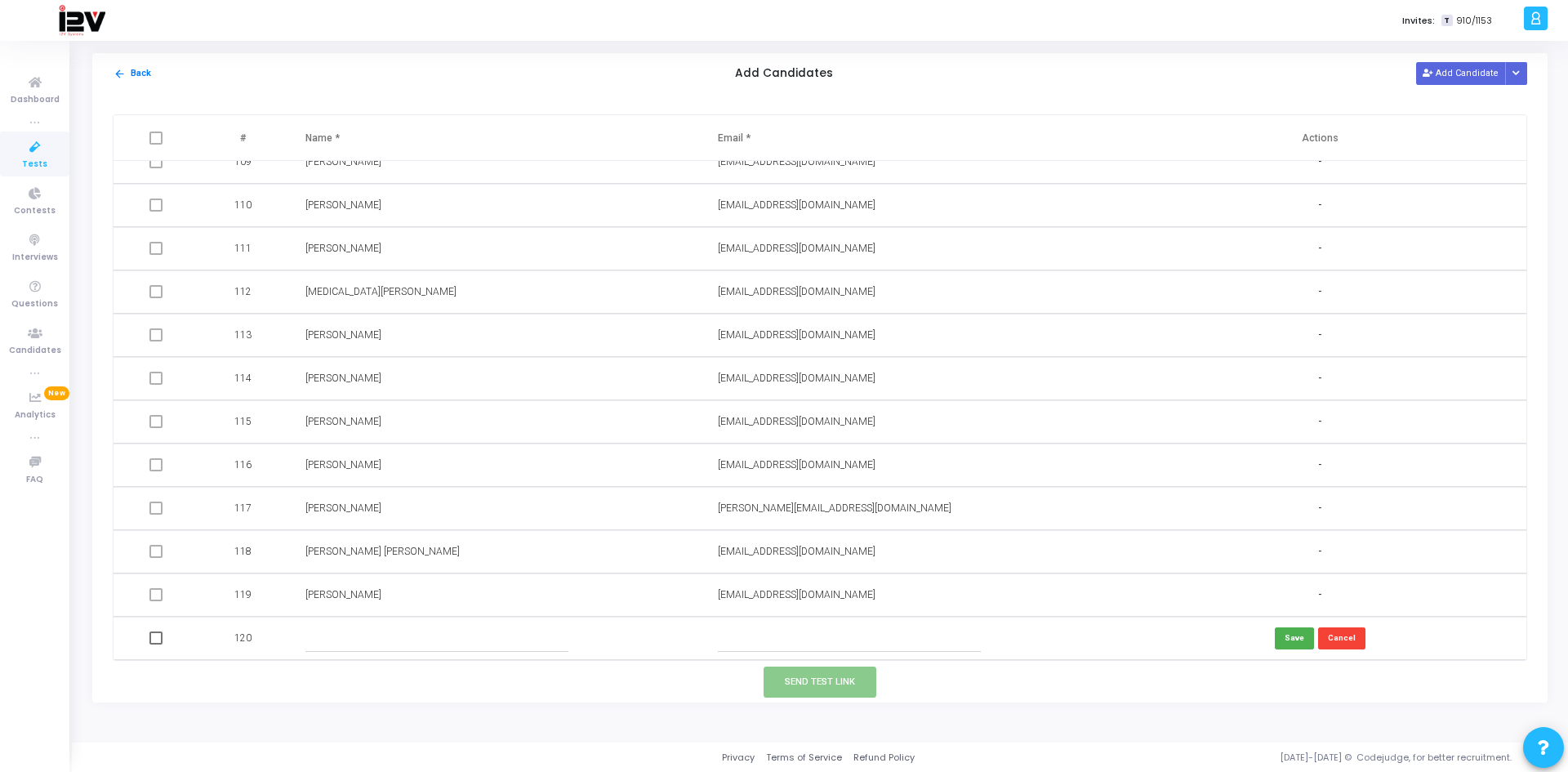 click at bounding box center (437, 638) 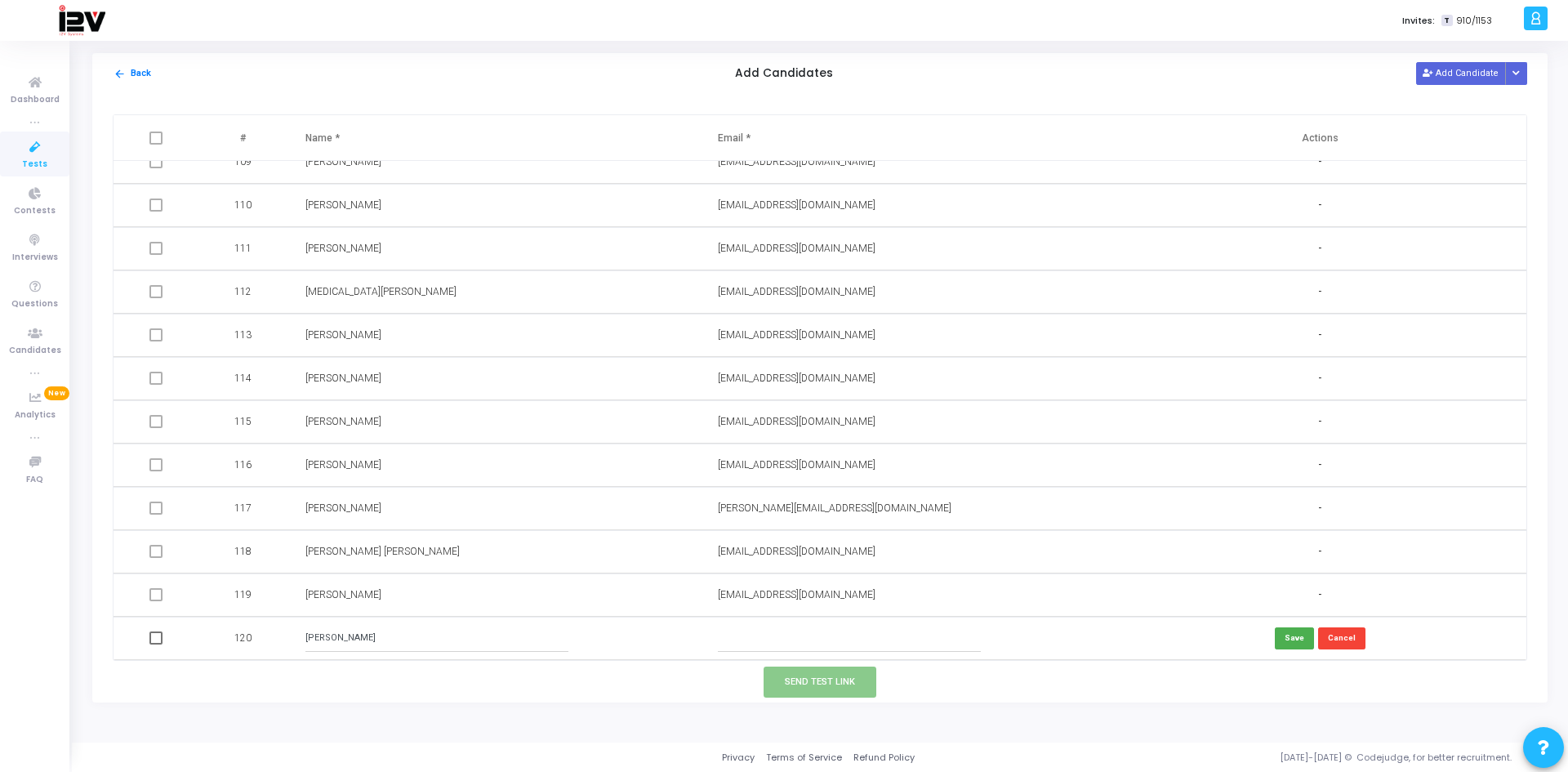 type on "[PERSON_NAME]" 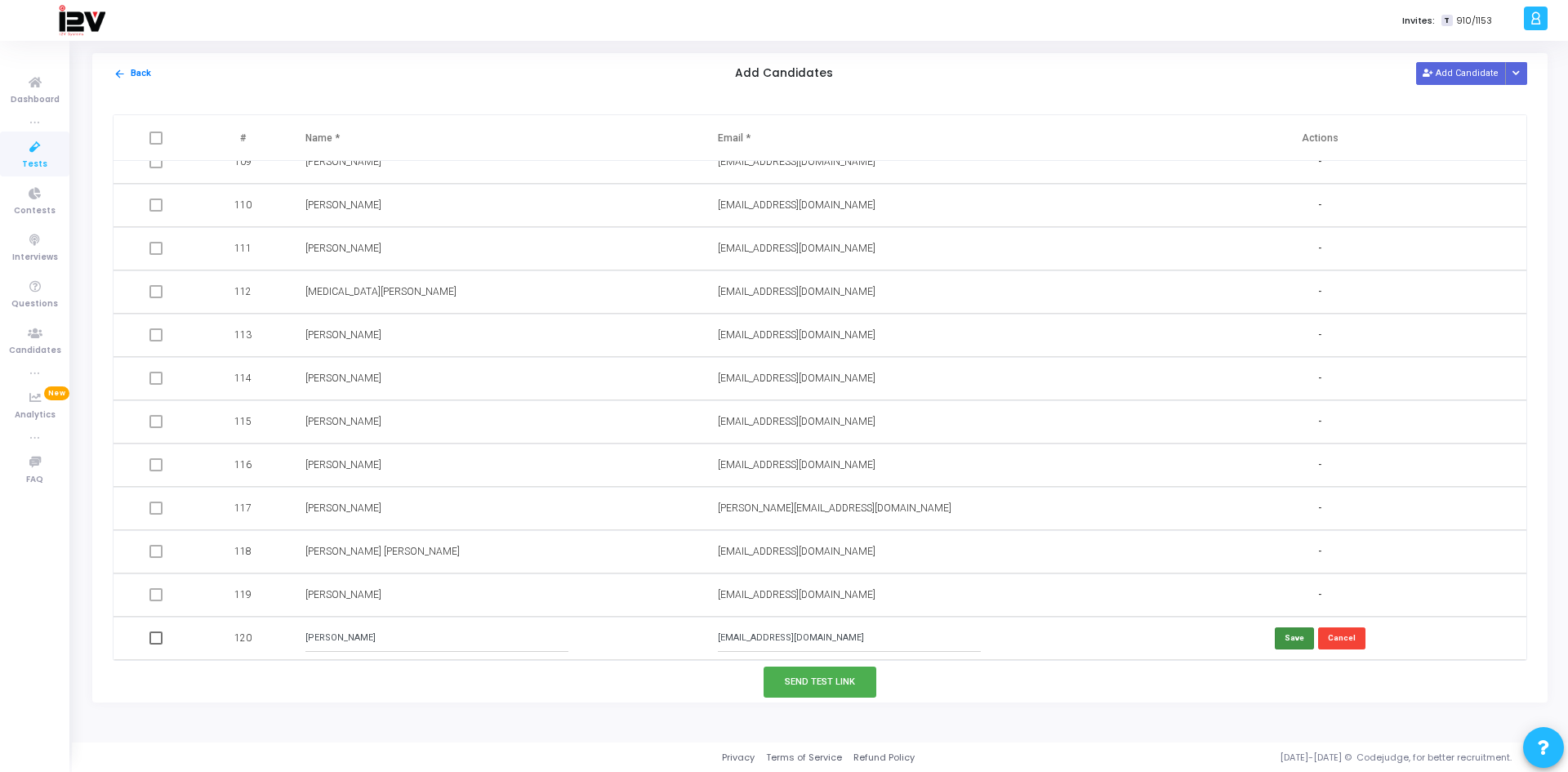 type on "[EMAIL_ADDRESS][DOMAIN_NAME]" 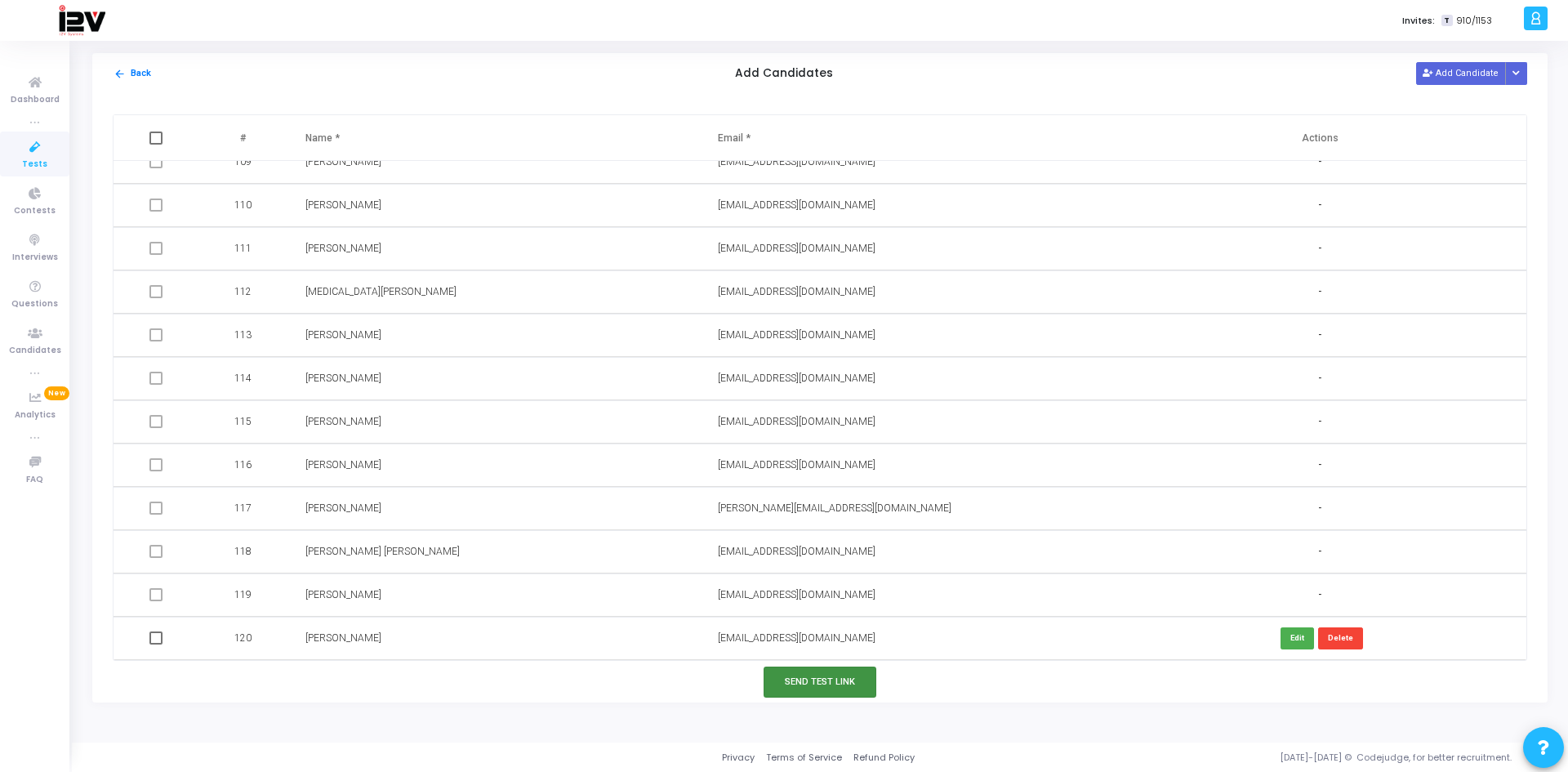 click on "Send Test Link" at bounding box center (820, 681) 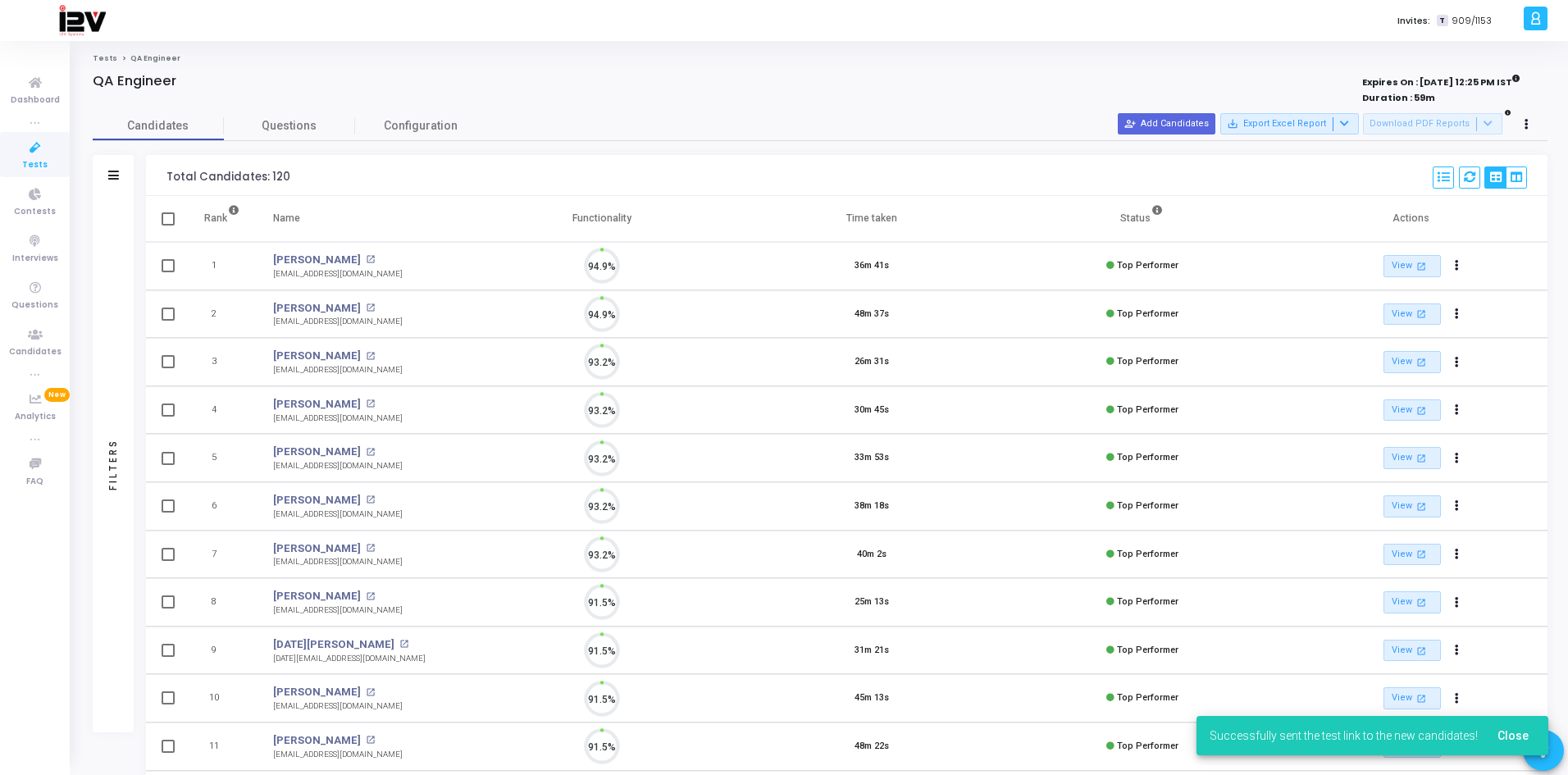 scroll, scrollTop: 7, scrollLeft: 7, axis: both 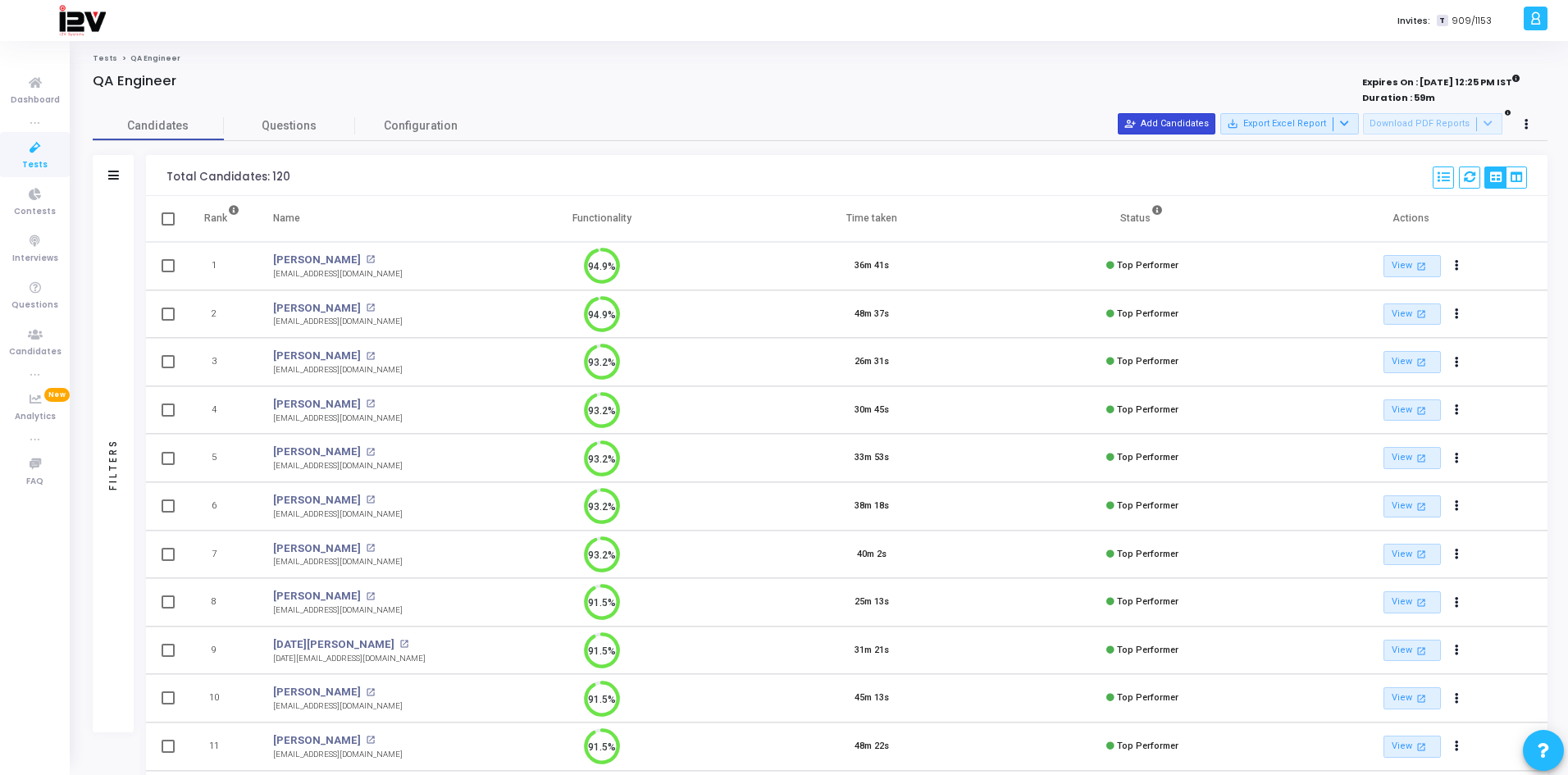 click on "person_add_alt  Add Candidates" at bounding box center [1166, 124] 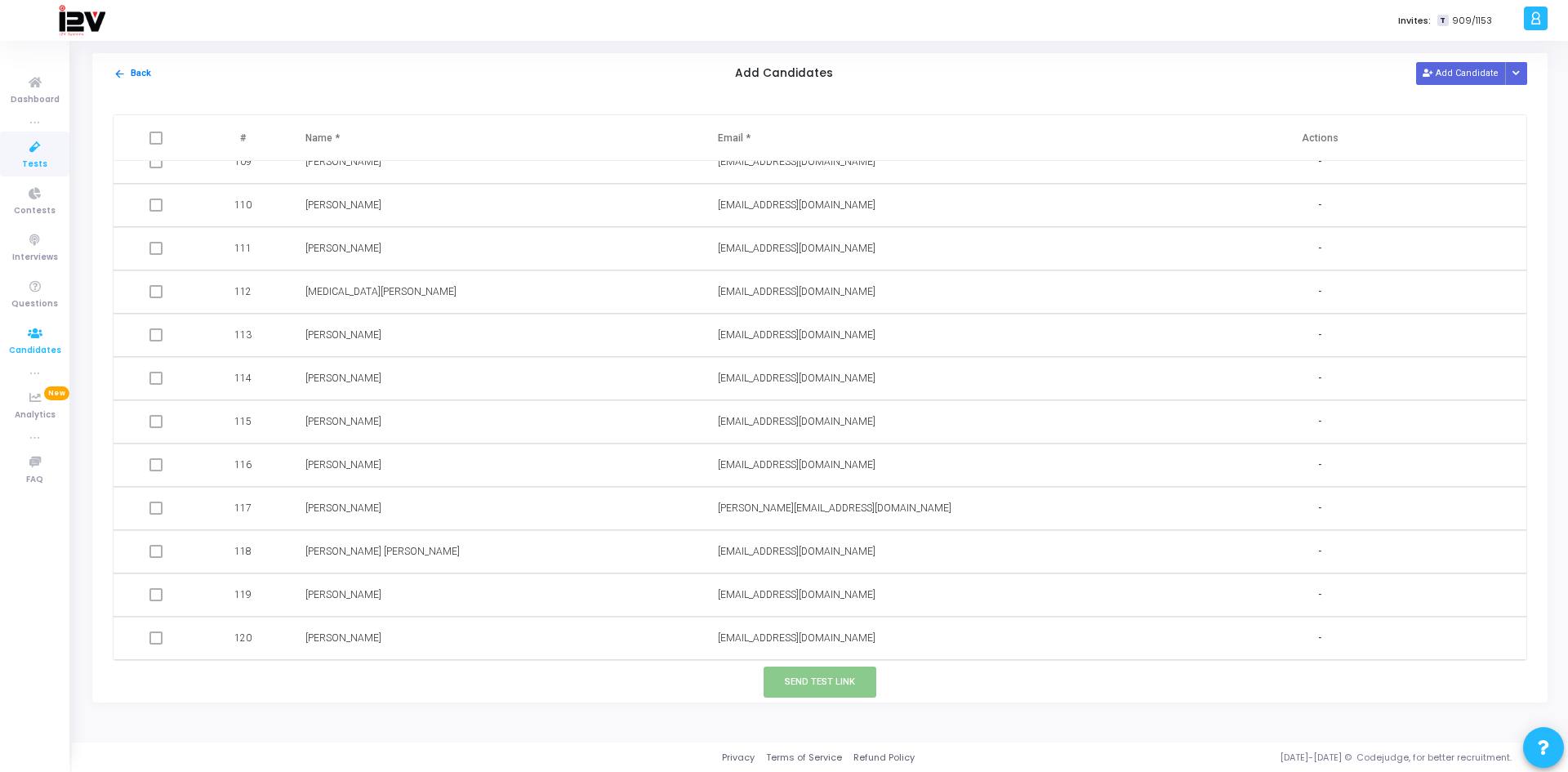 click at bounding box center [35, 333] 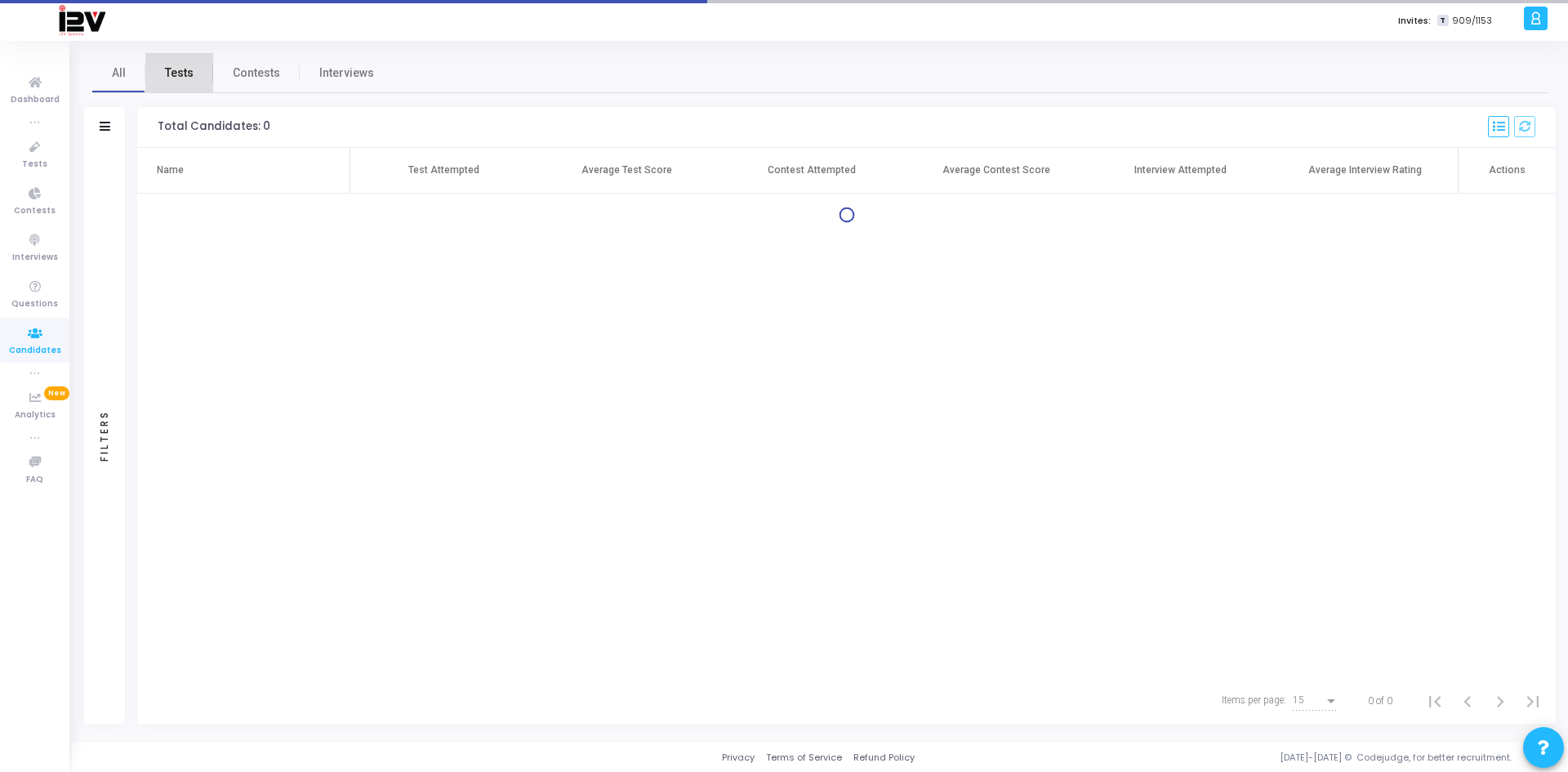 click on "Tests" at bounding box center [179, 73] 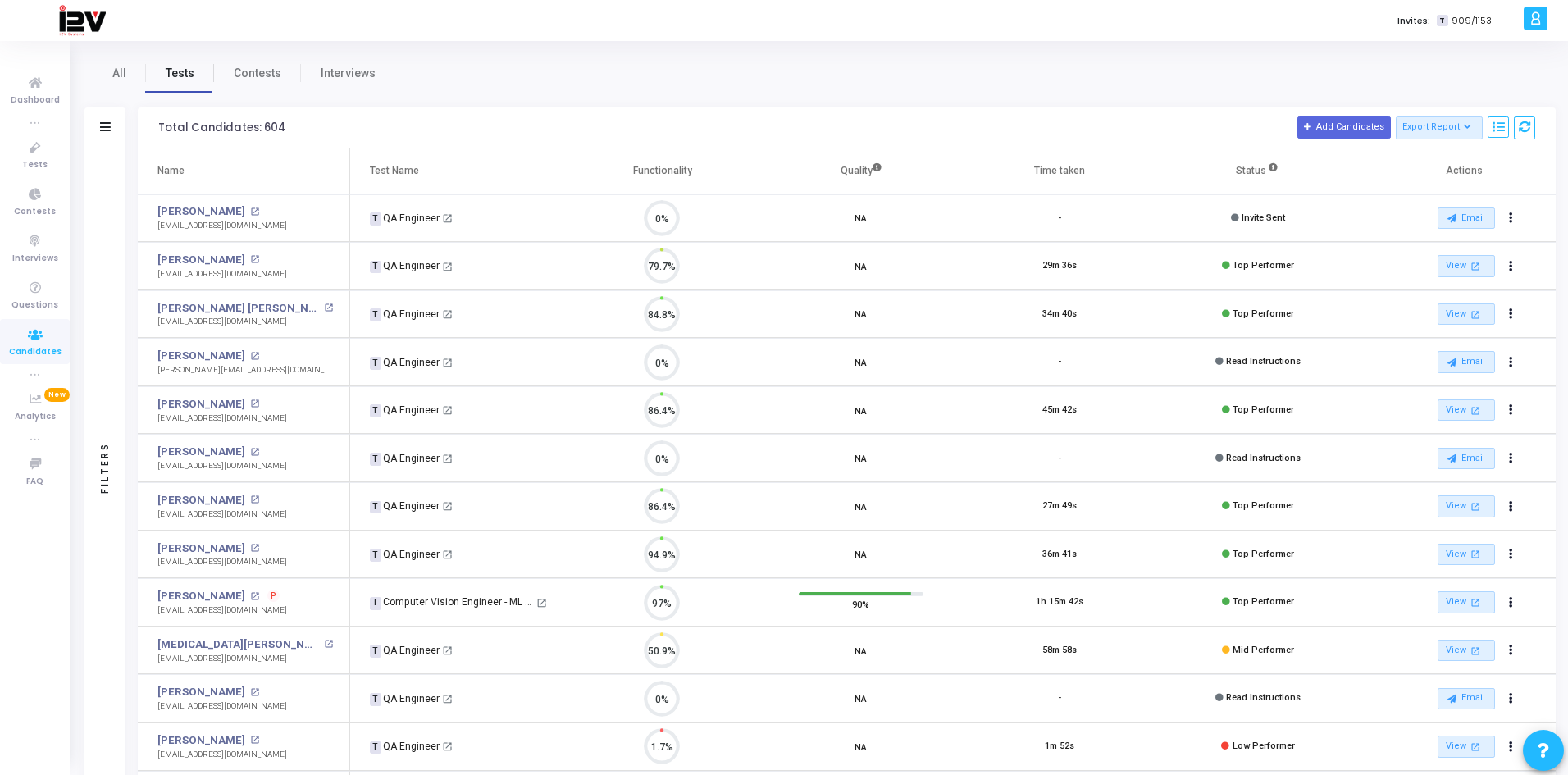 scroll, scrollTop: 7, scrollLeft: 7, axis: both 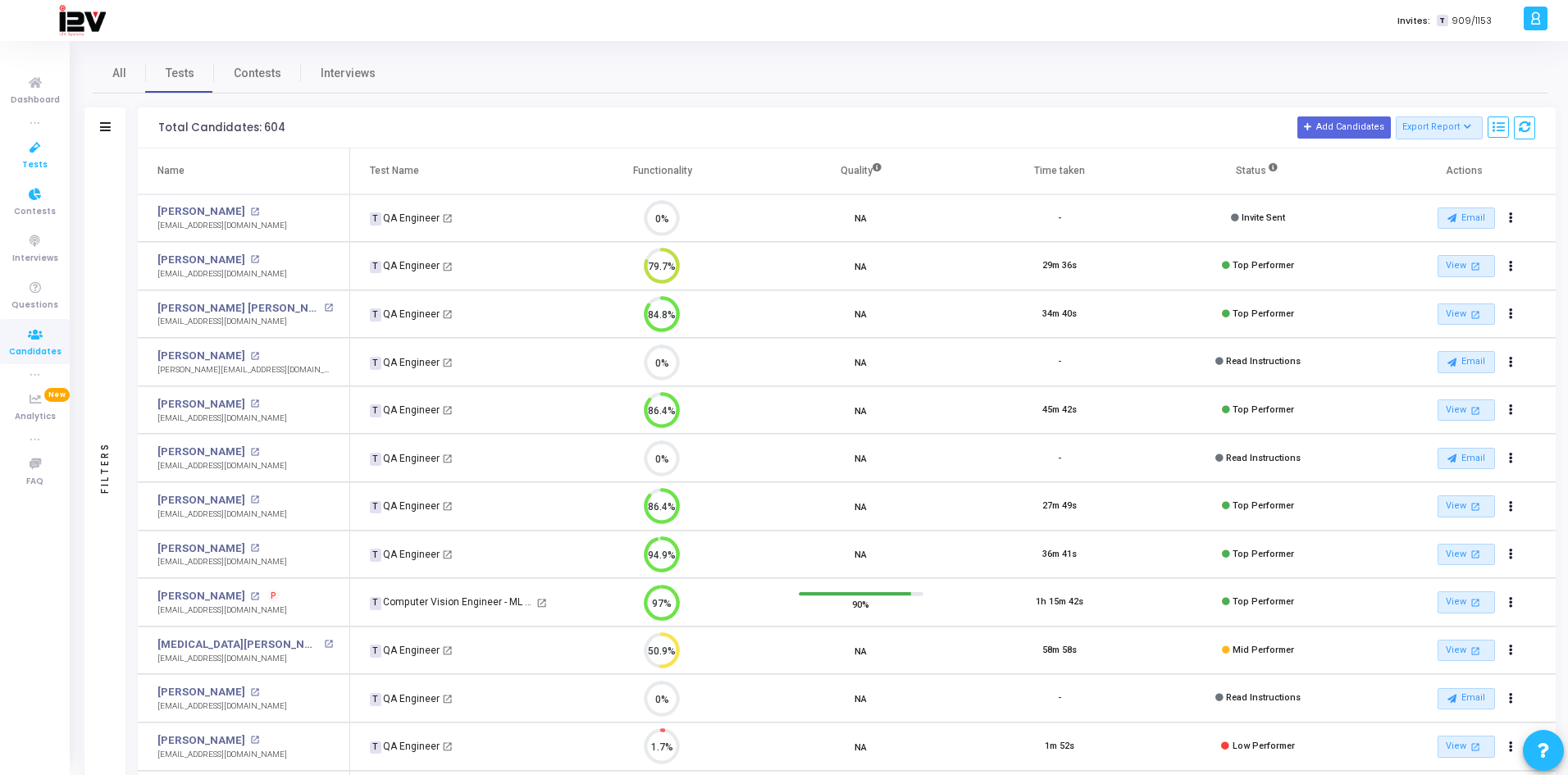 click on "Tests" at bounding box center [34, 165] 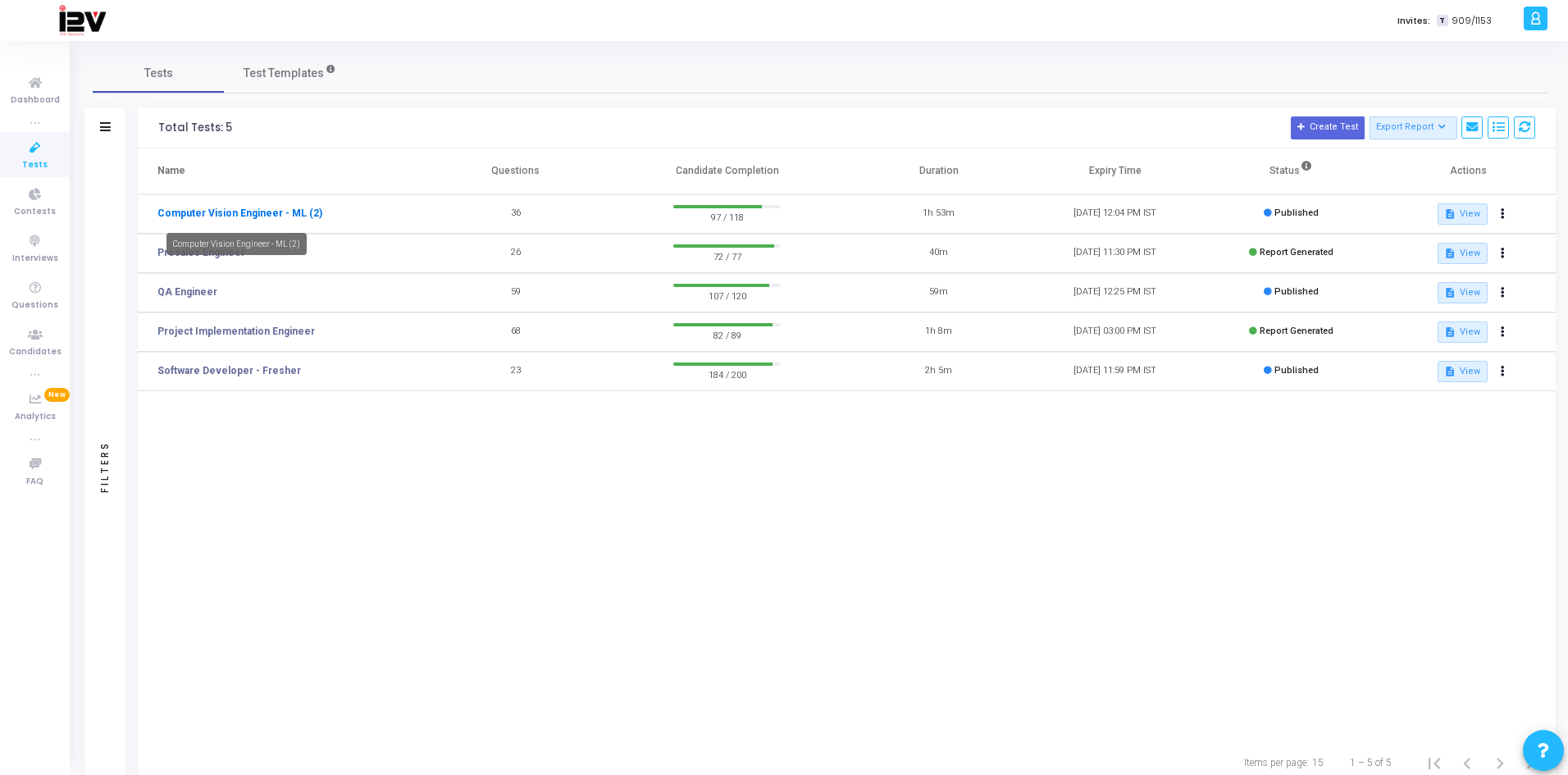 click on "Computer Vision Engineer - ML (2)" at bounding box center [239, 213] 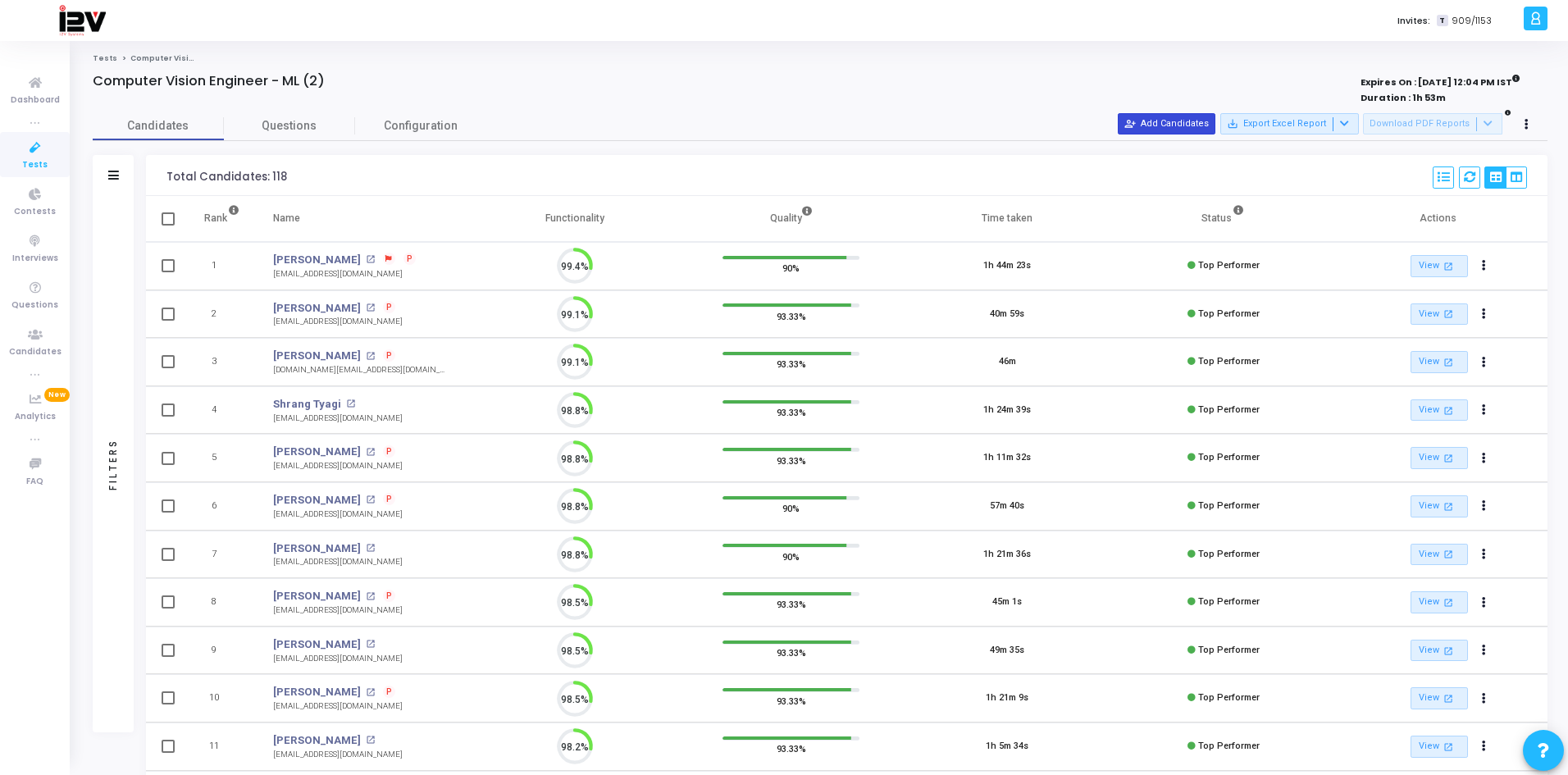 click on "person_add_alt  Add Candidates" at bounding box center (1166, 124) 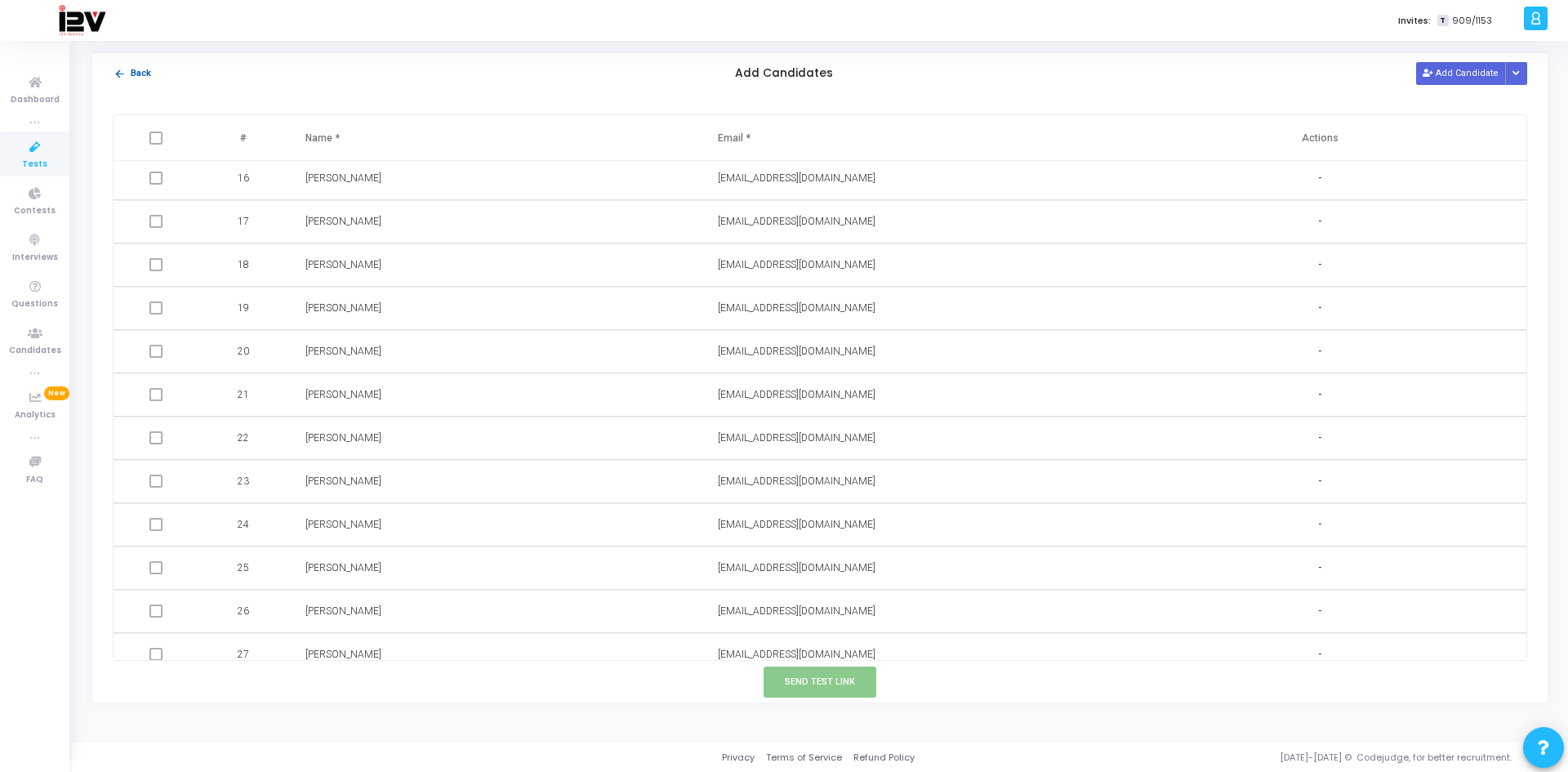 click on "arrow_back  Back" at bounding box center [132, 74] 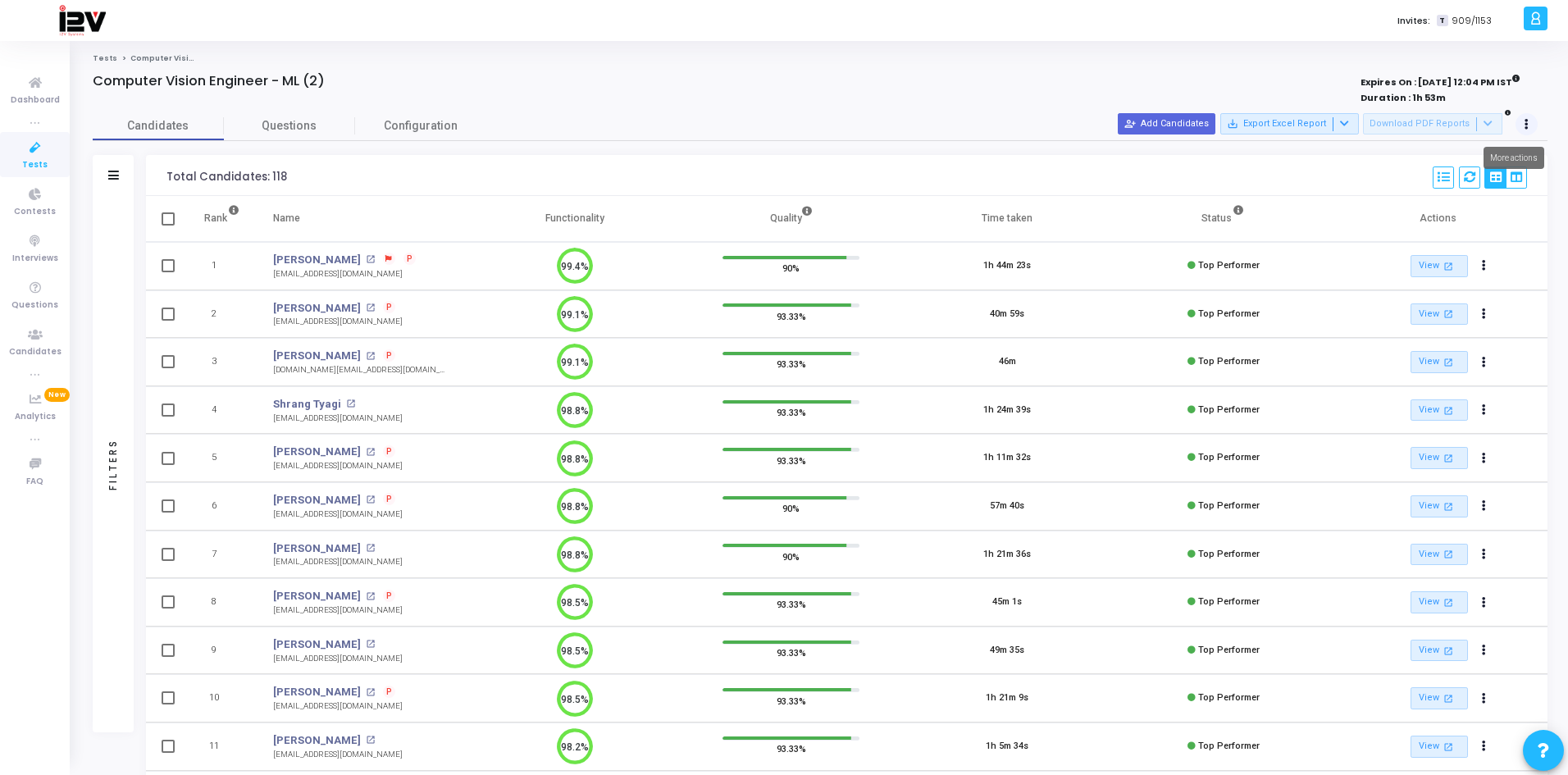 click at bounding box center (1526, 125) 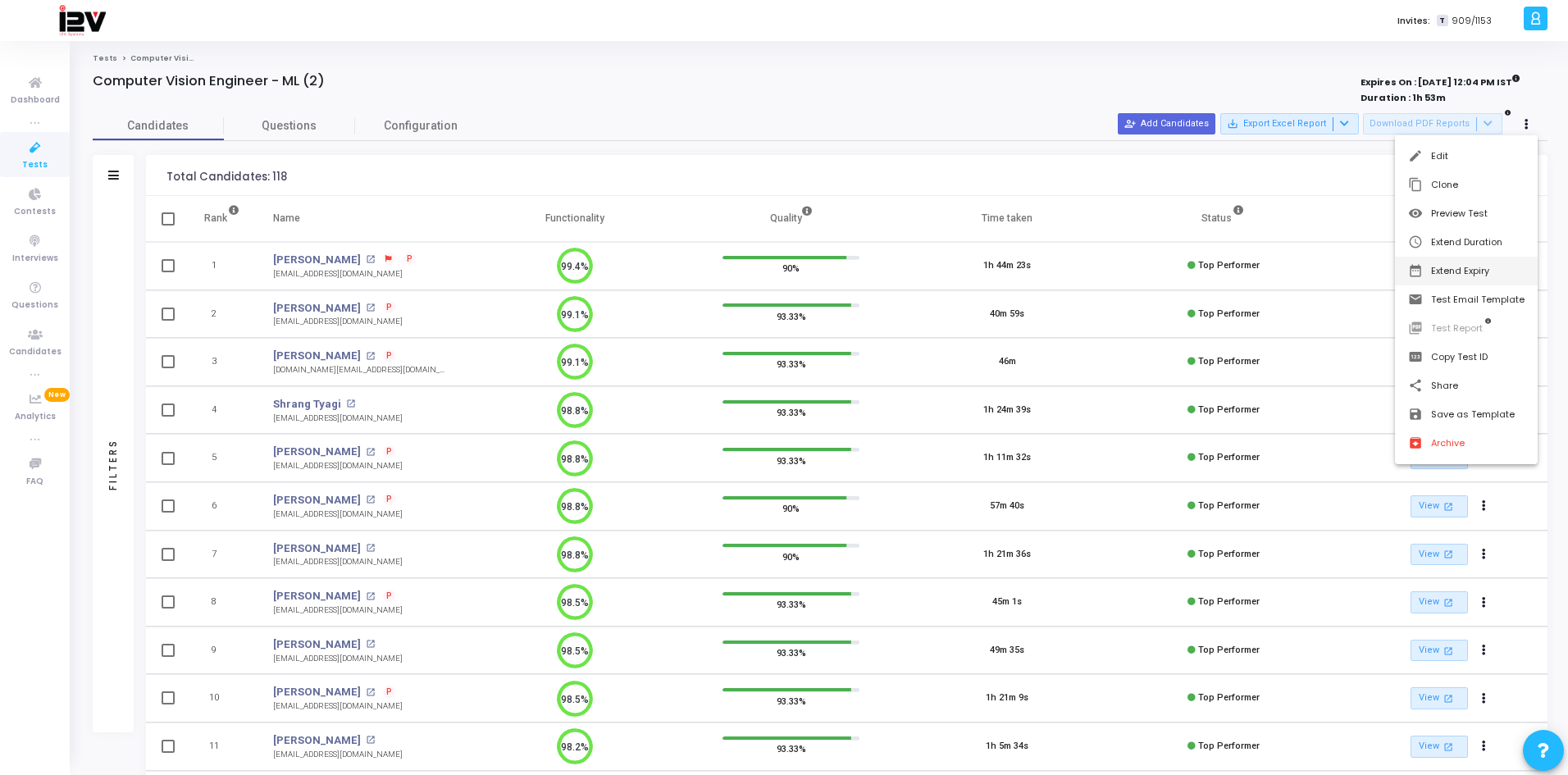 click on "date_range  Extend Expiry" at bounding box center [1466, 271] 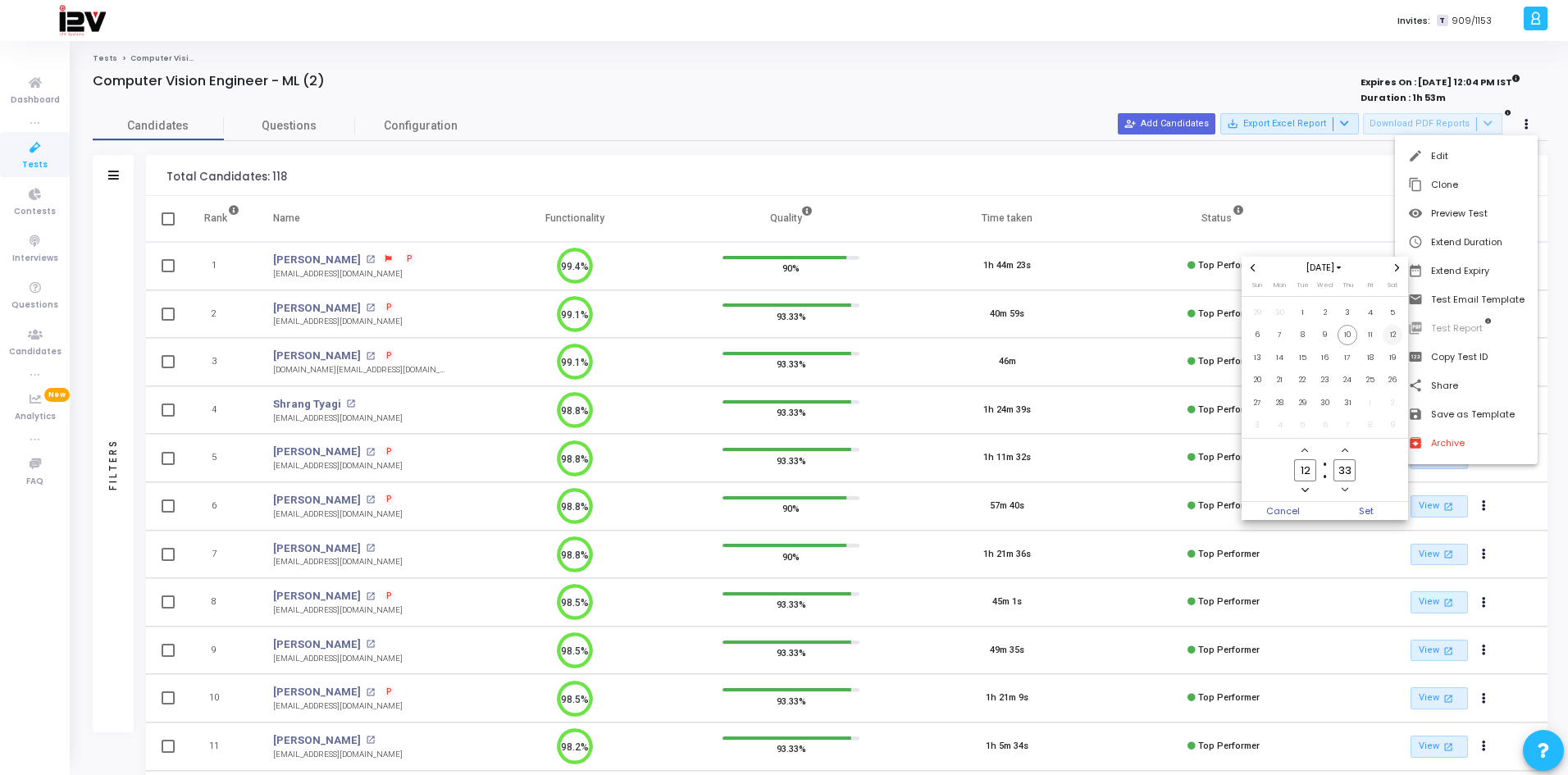 click on "12" at bounding box center (1393, 335) 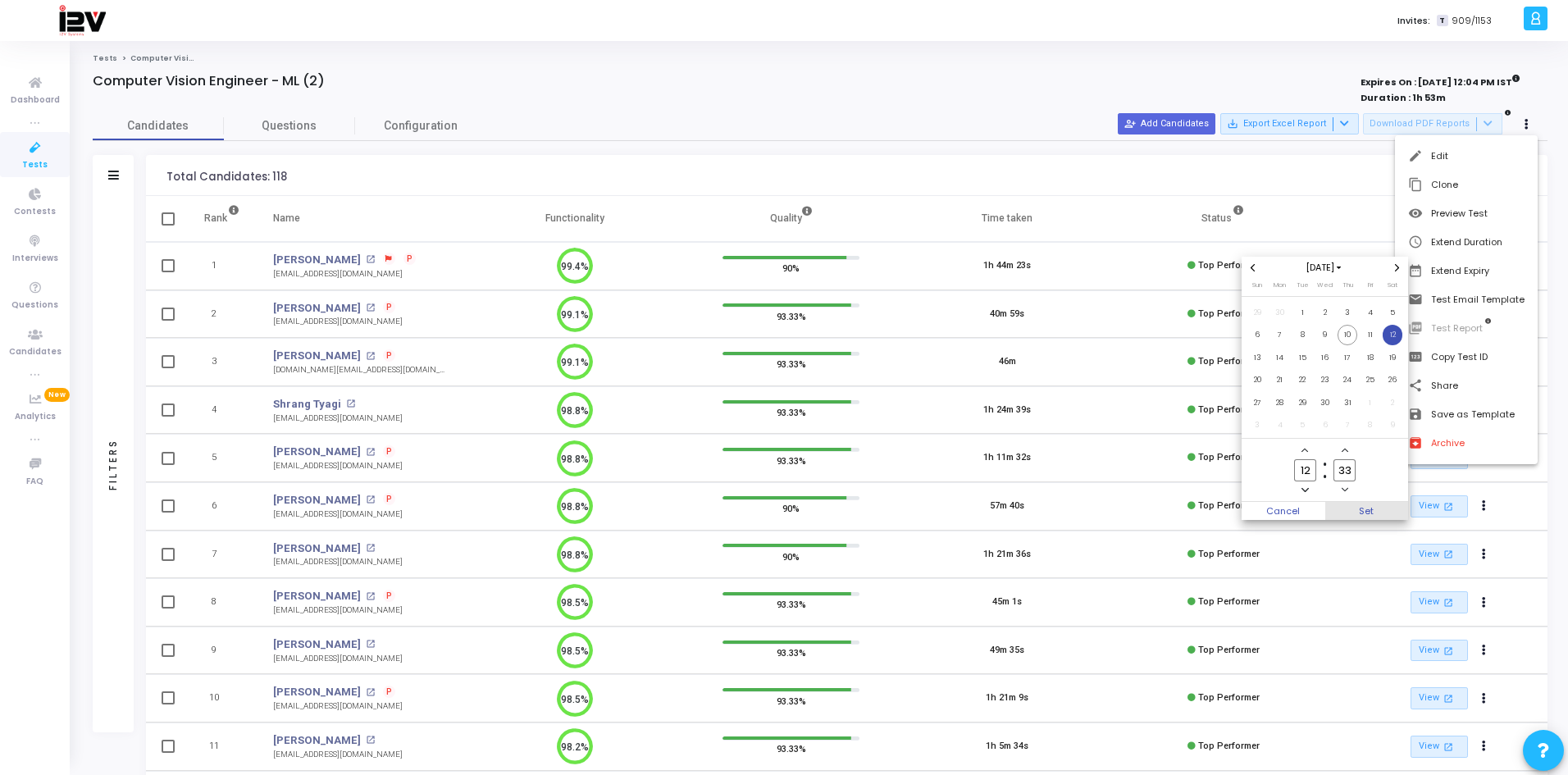click on "Set" at bounding box center (1367, 511) 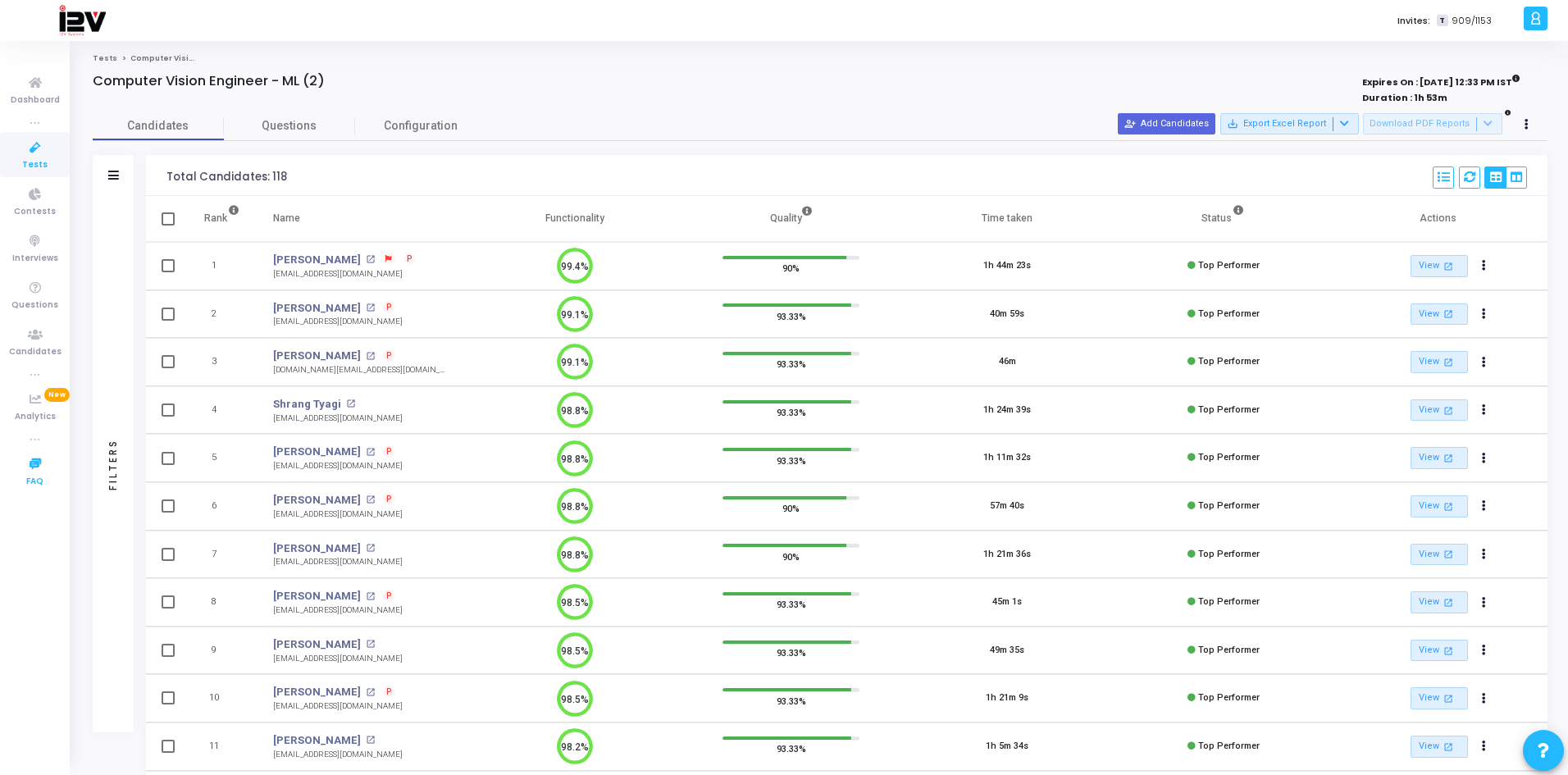 scroll, scrollTop: 7, scrollLeft: 7, axis: both 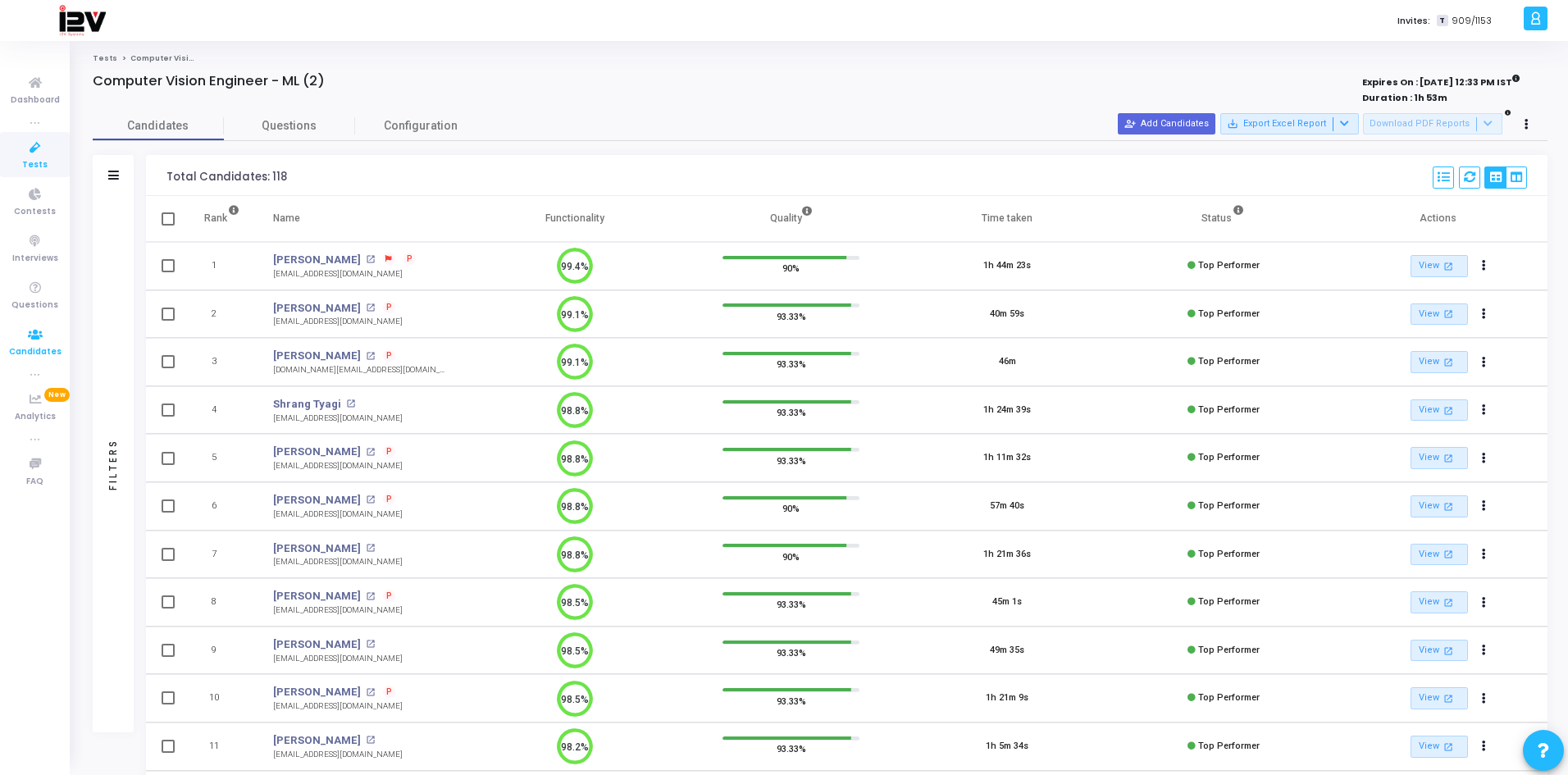 click on "Candidates" at bounding box center [35, 352] 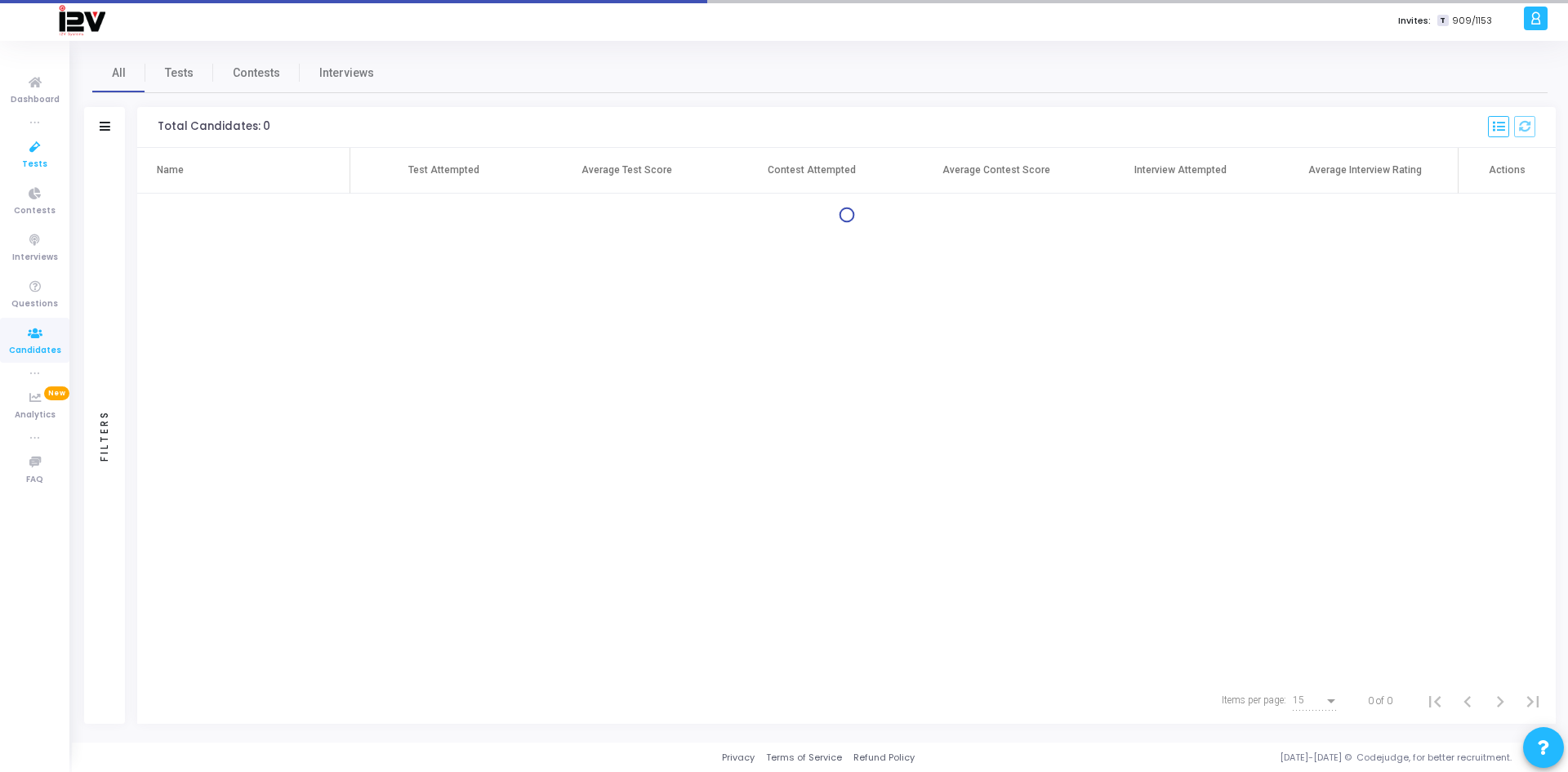 click on "Tests" at bounding box center (34, 164) 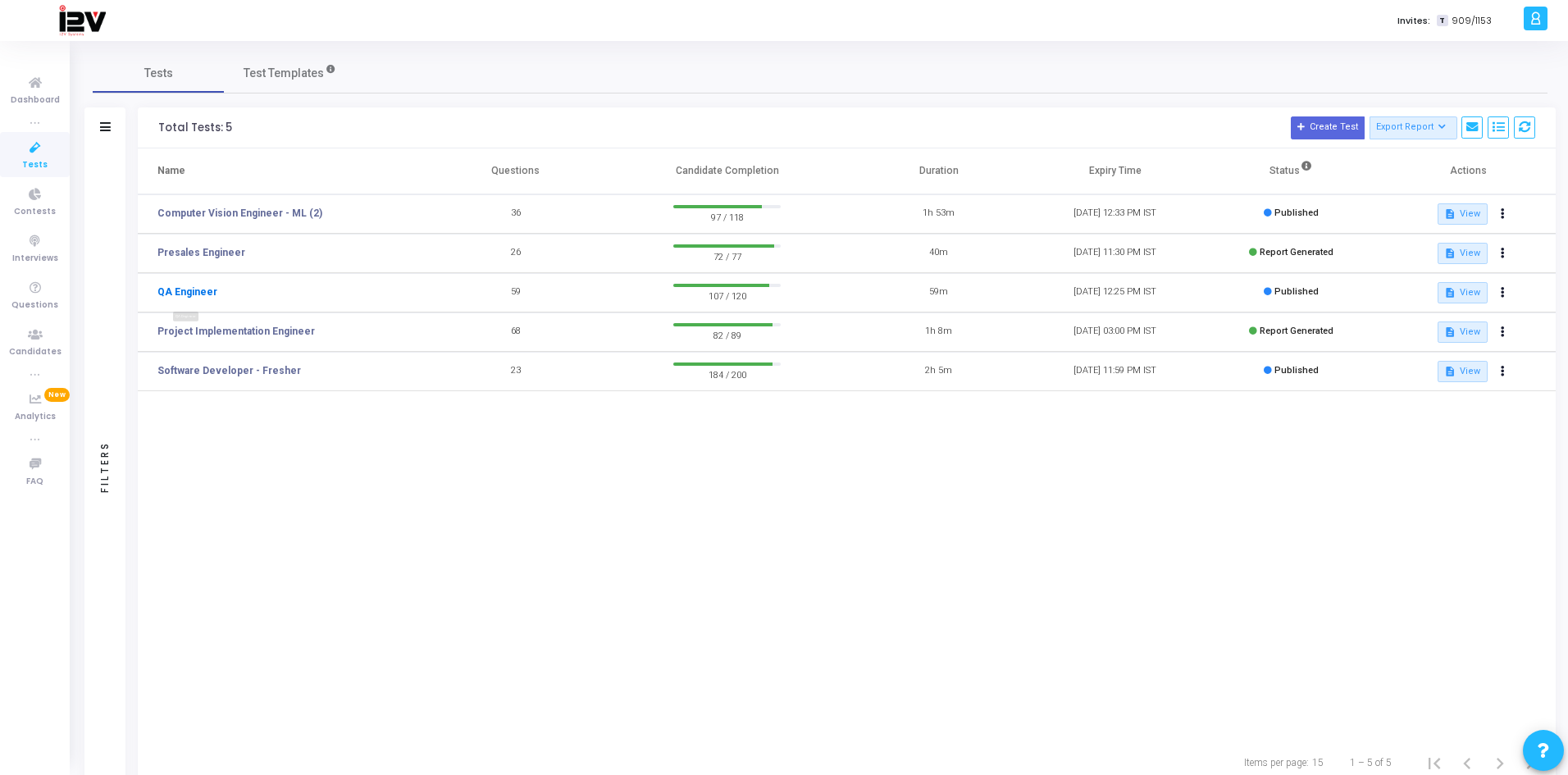 click on "QA Engineer" 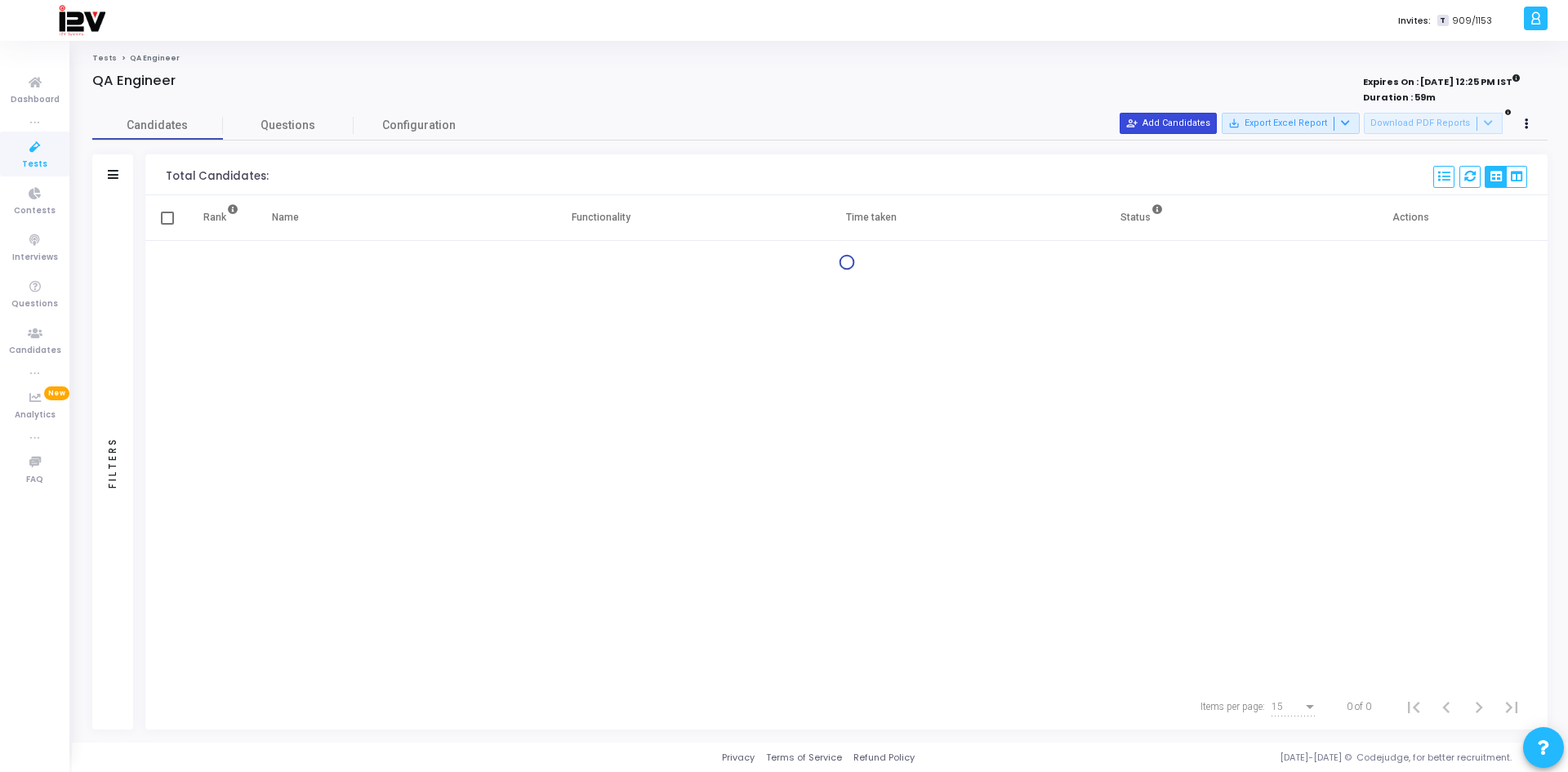 click on "person_add_alt  Add Candidates" at bounding box center [1168, 123] 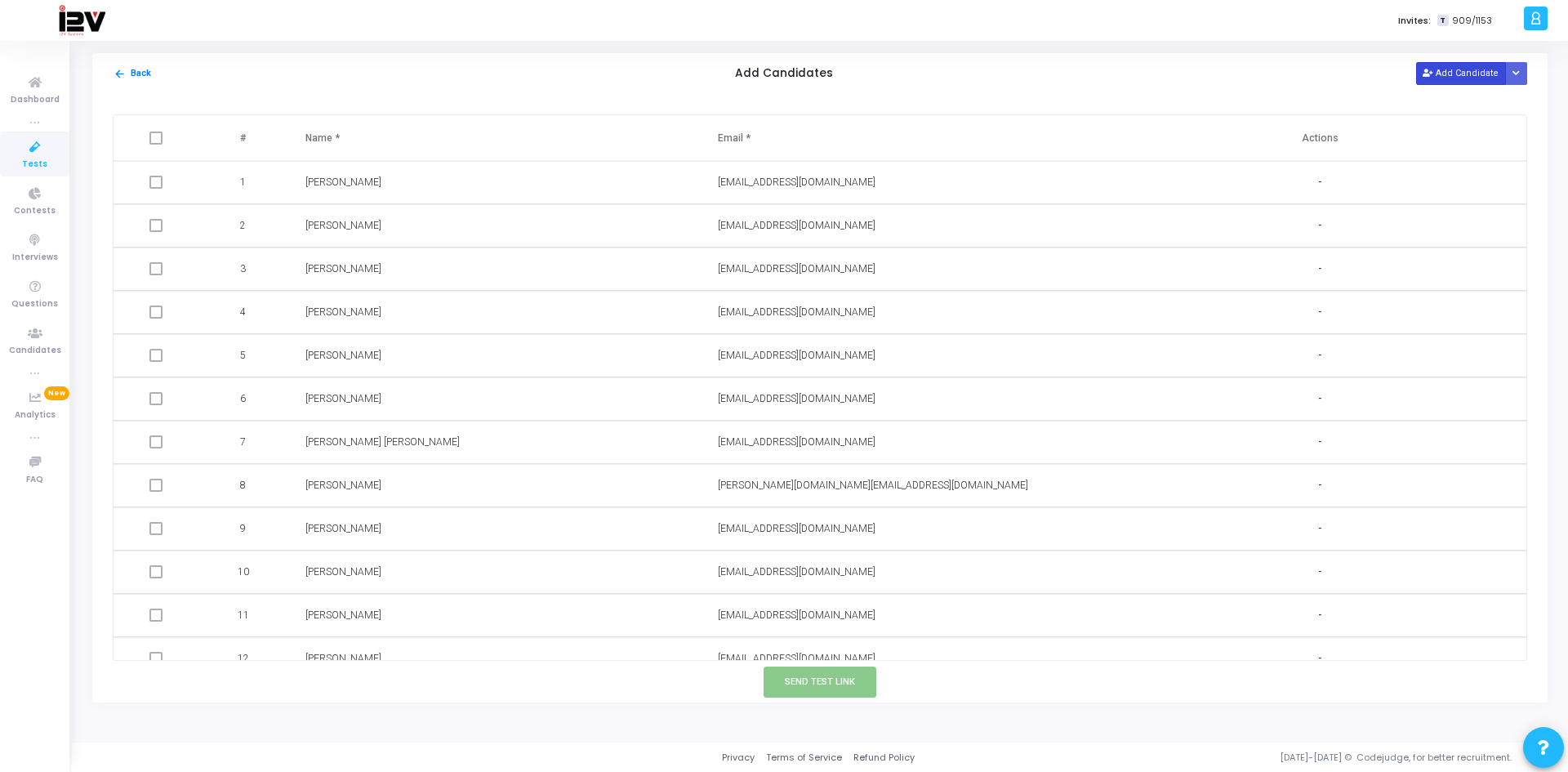 click at bounding box center (1427, 74) 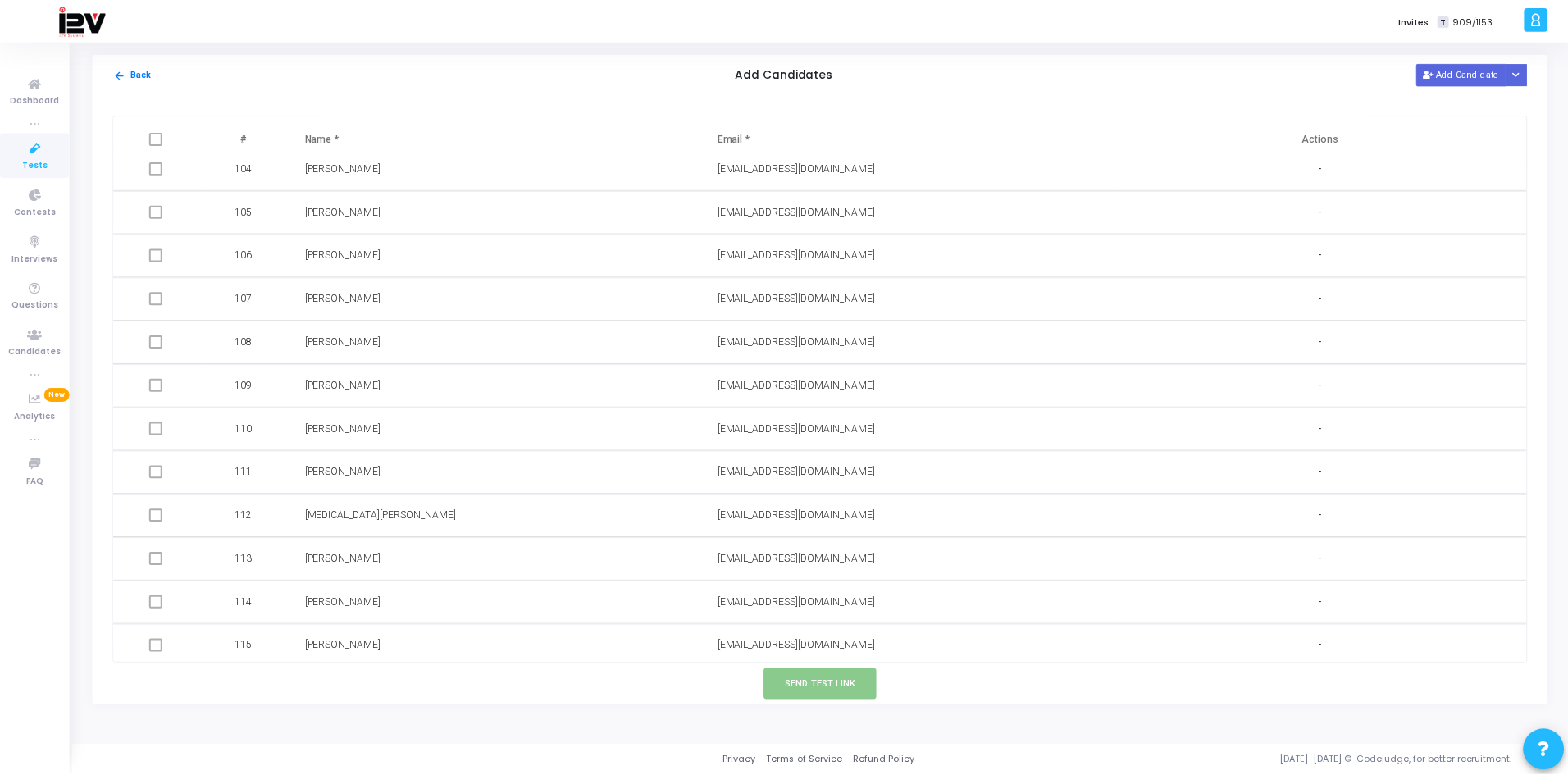 scroll, scrollTop: 4758, scrollLeft: 0, axis: vertical 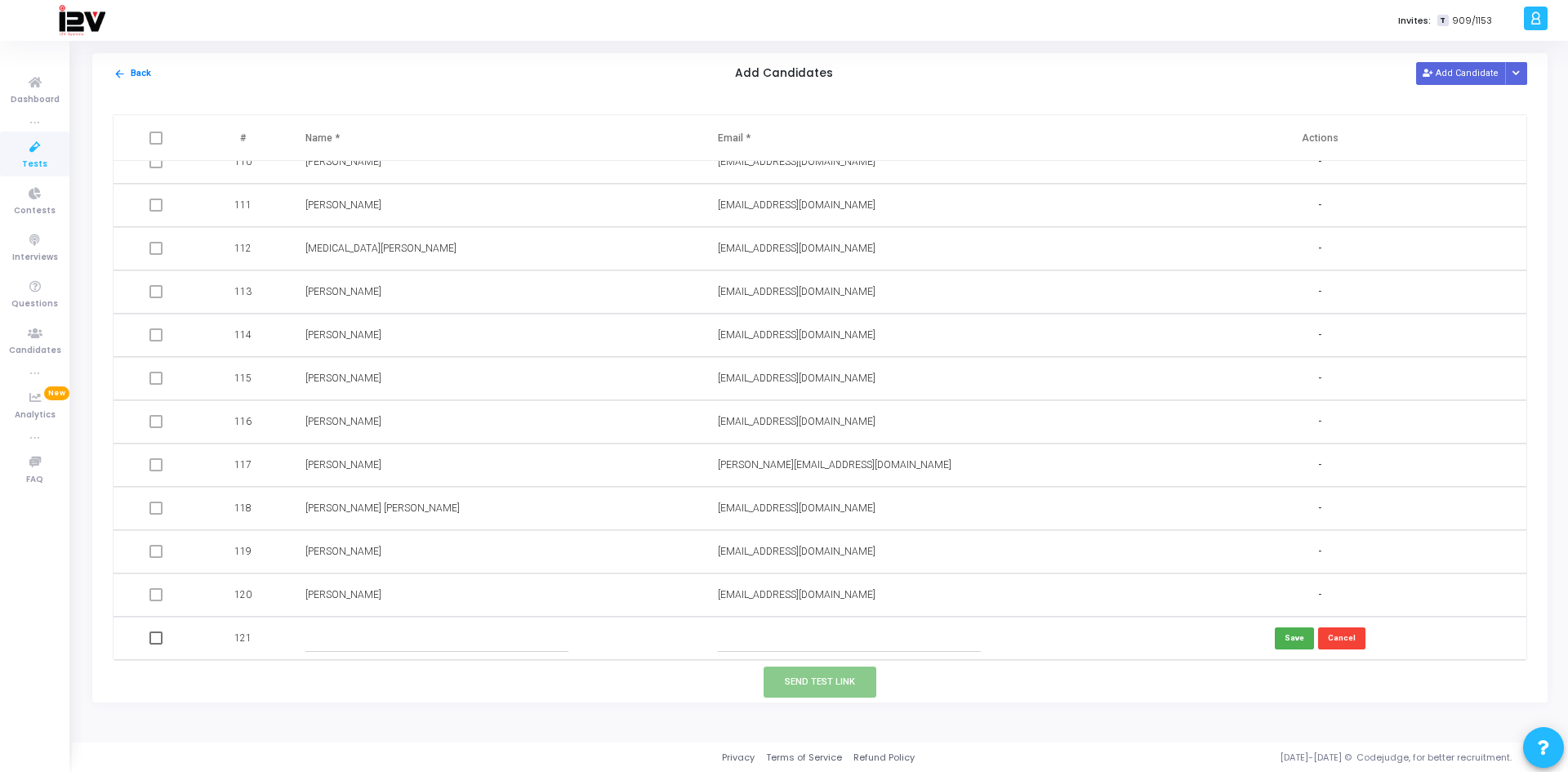 click at bounding box center (437, 638) 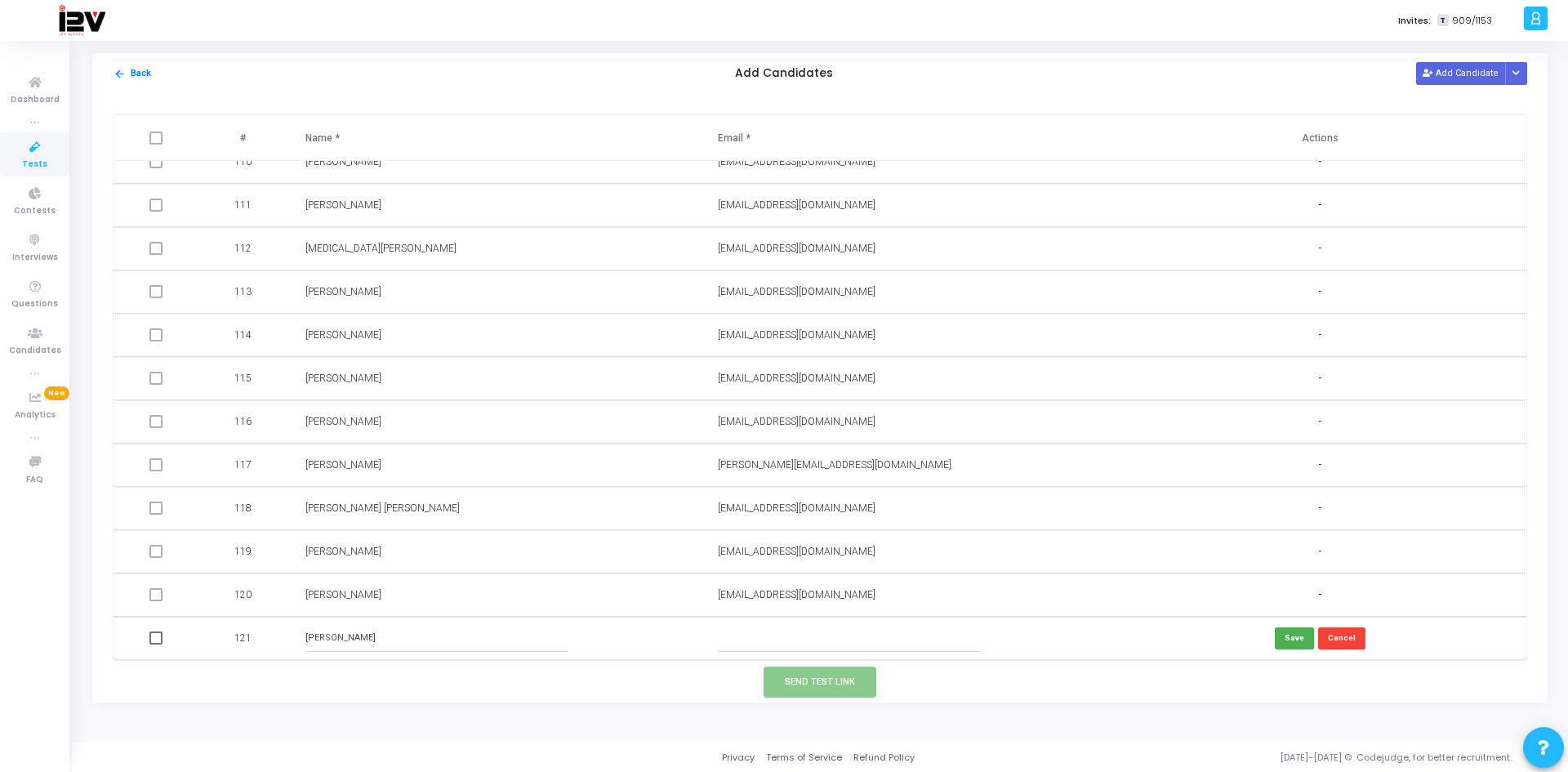 type on "[PERSON_NAME]" 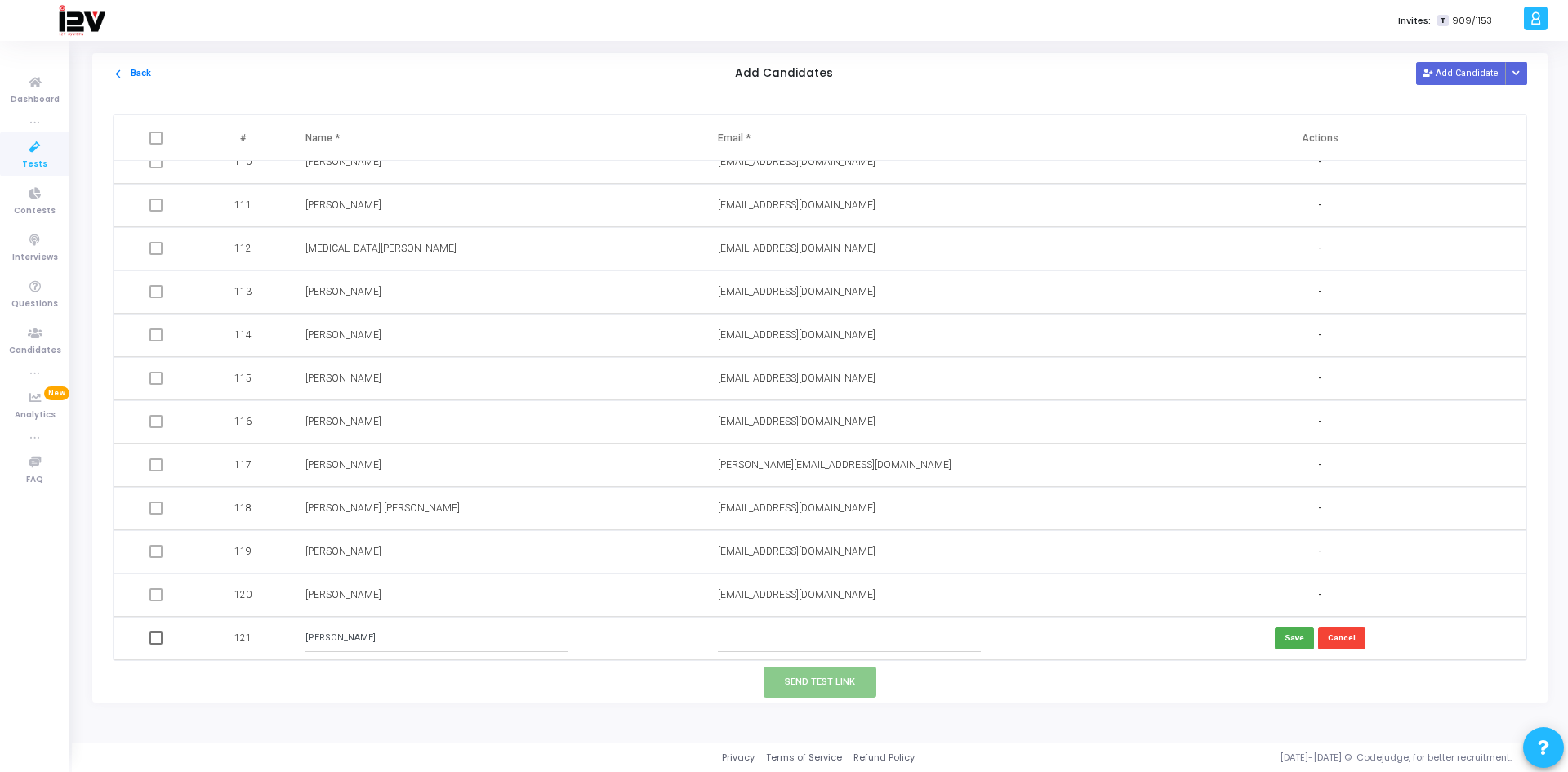 paste on "[EMAIL_ADDRESS][DOMAIN_NAME]" 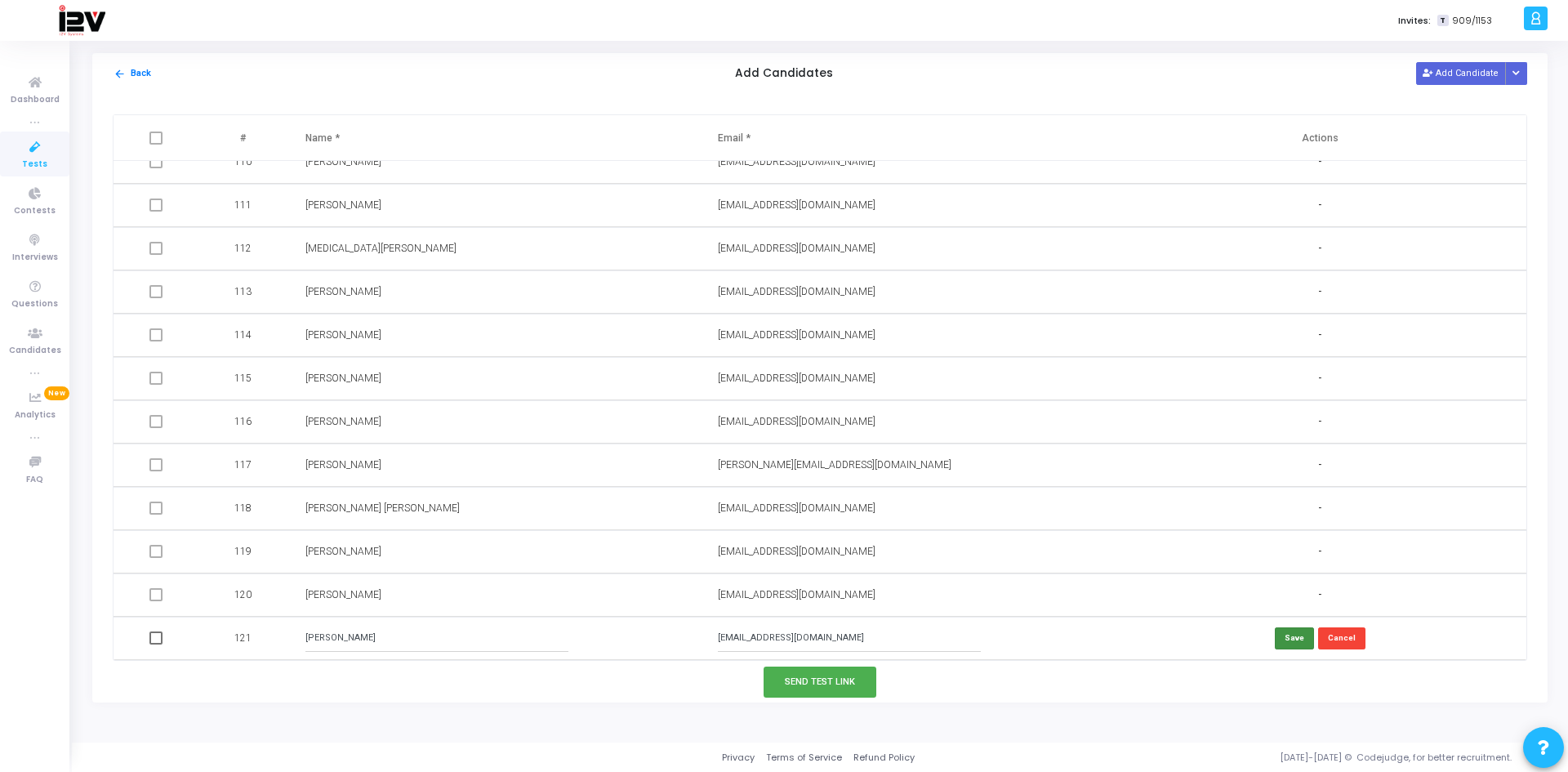 type on "[EMAIL_ADDRESS][DOMAIN_NAME]" 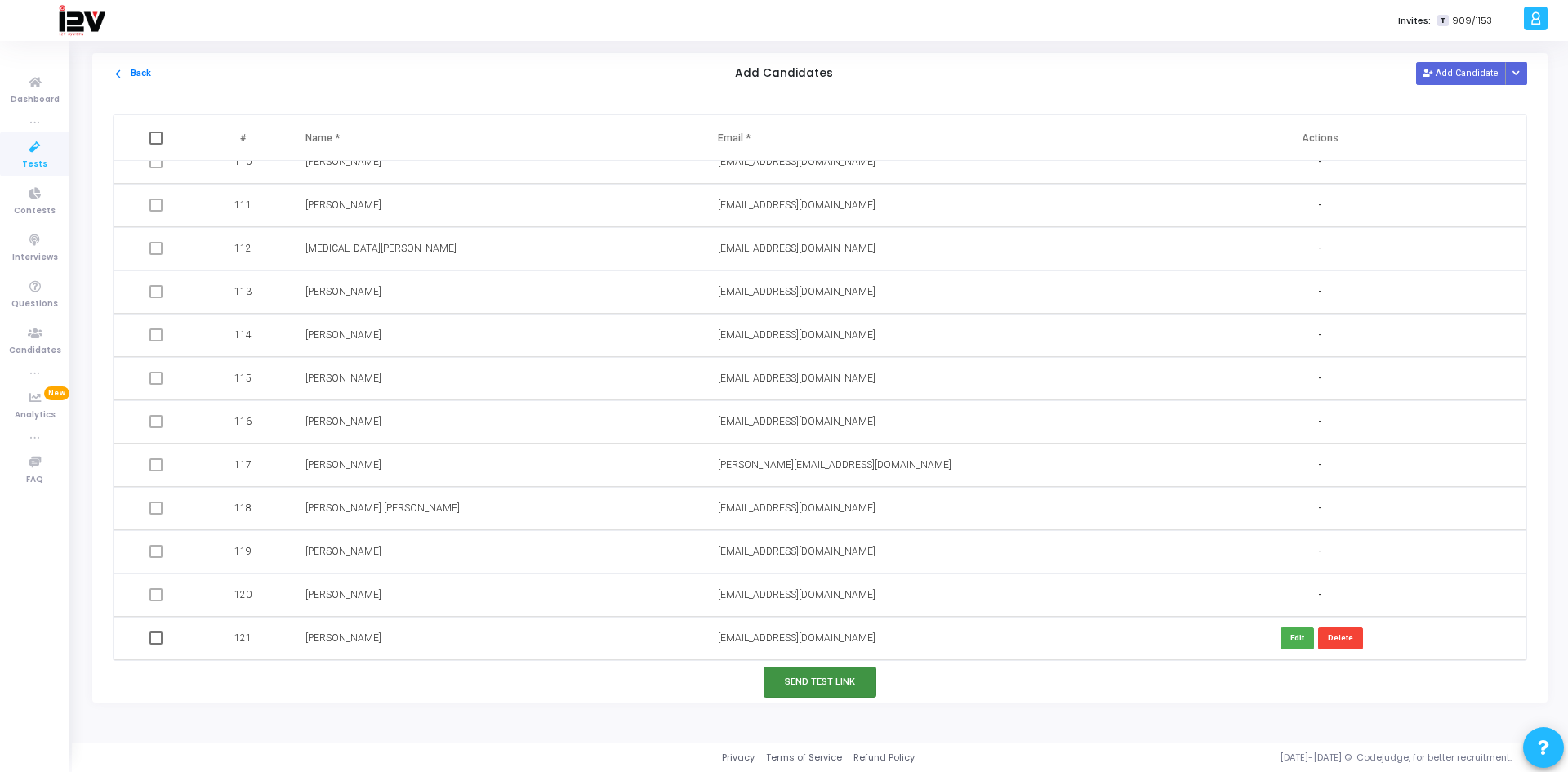 click on "Send Test Link" at bounding box center (820, 681) 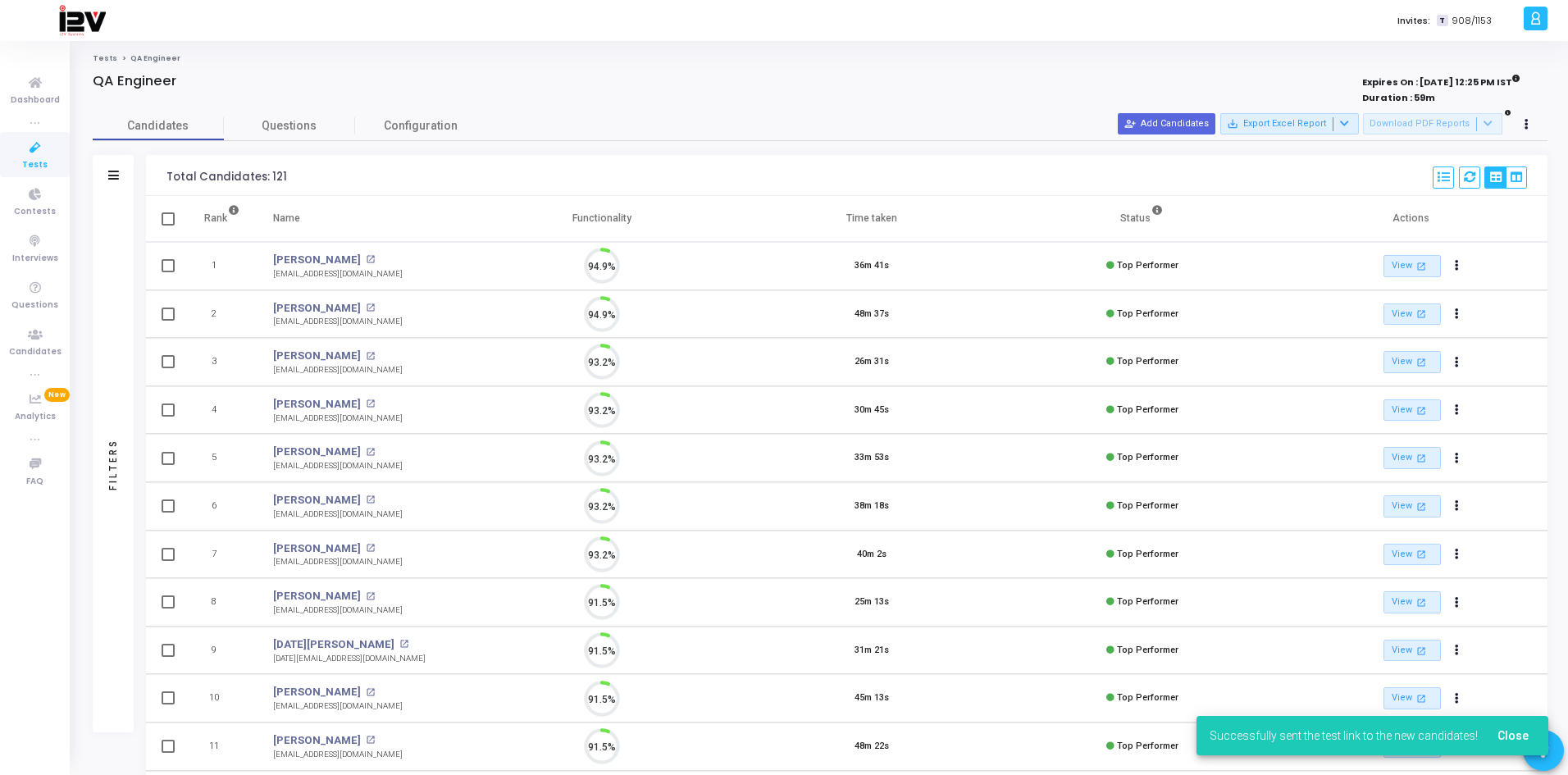 scroll, scrollTop: 7, scrollLeft: 7, axis: both 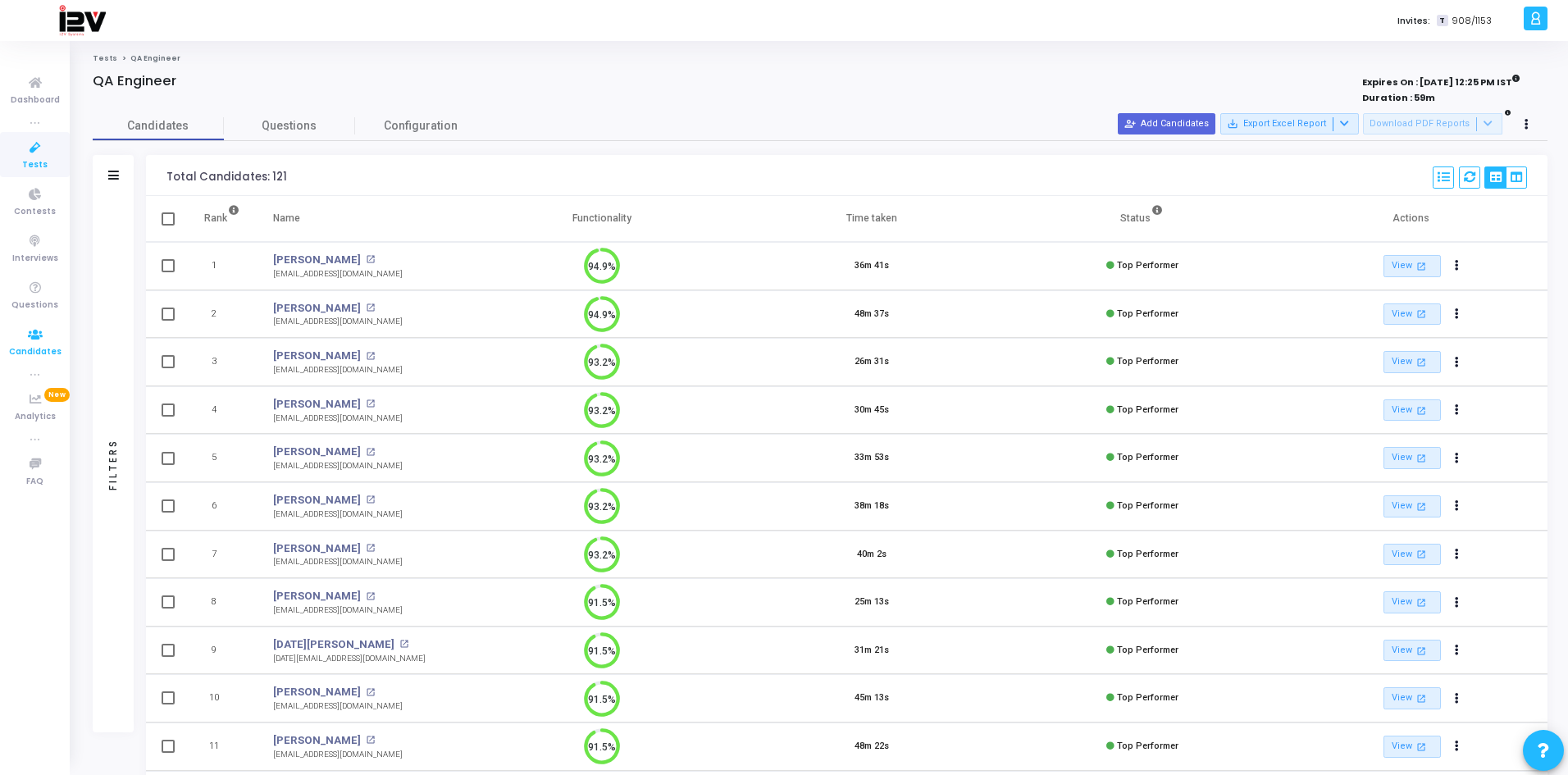 click on "Candidates" at bounding box center (35, 352) 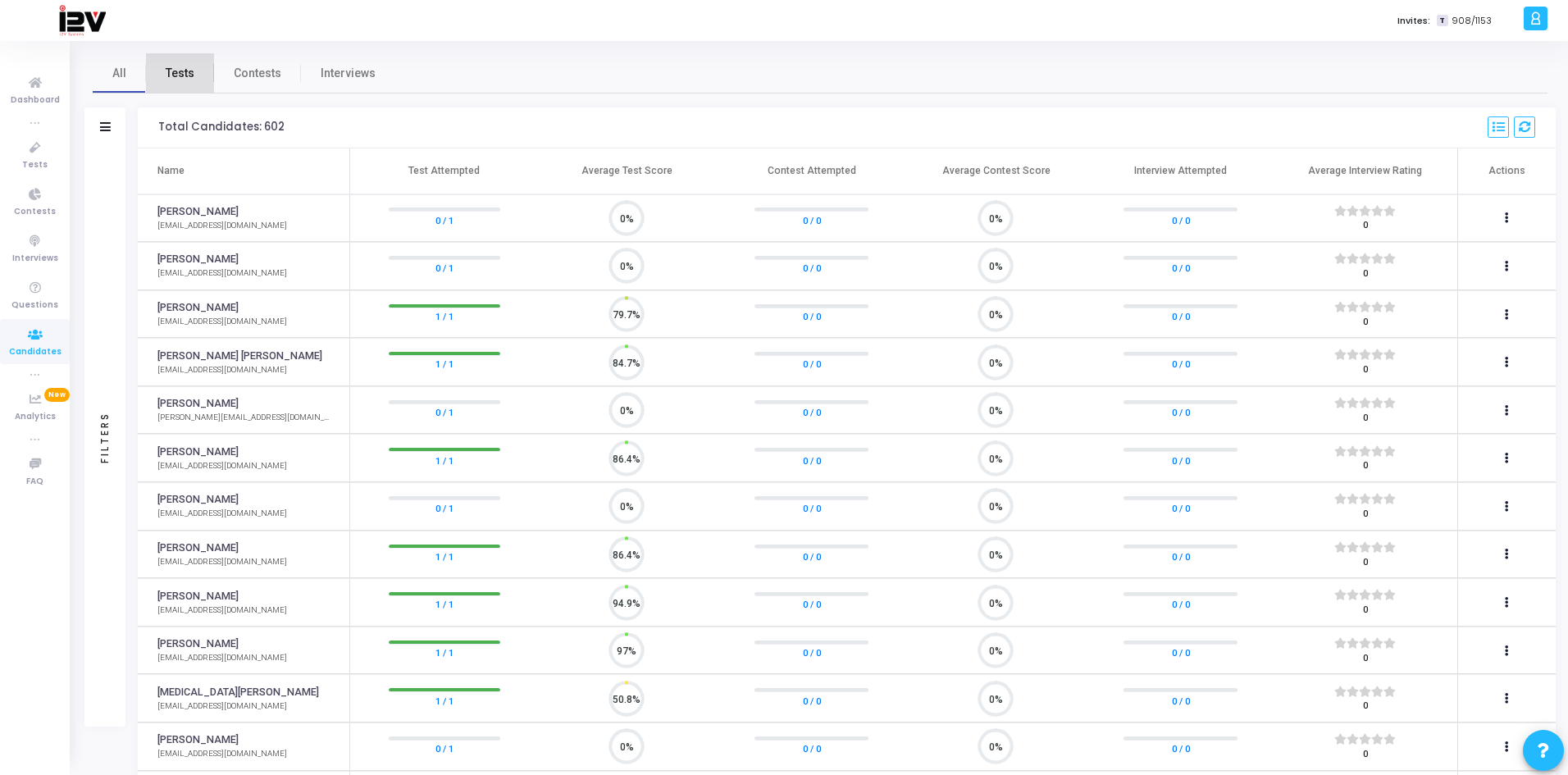 click on "Tests" at bounding box center (180, 73) 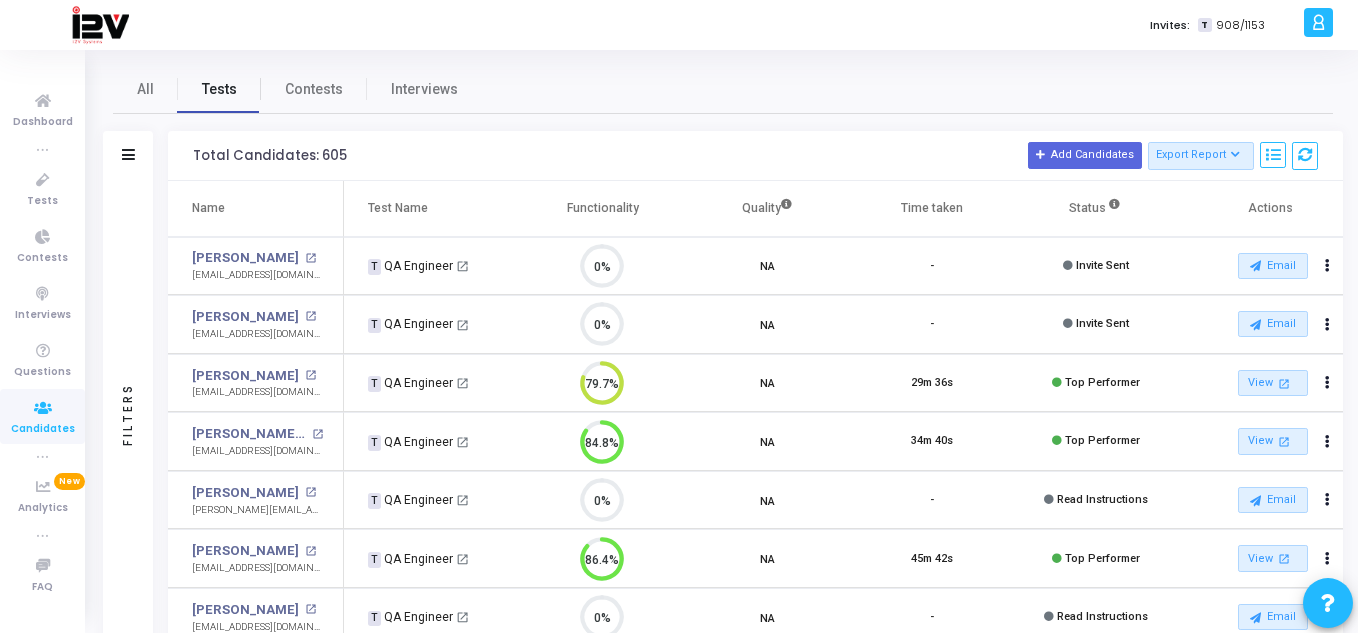 scroll, scrollTop: 9, scrollLeft: 9, axis: both 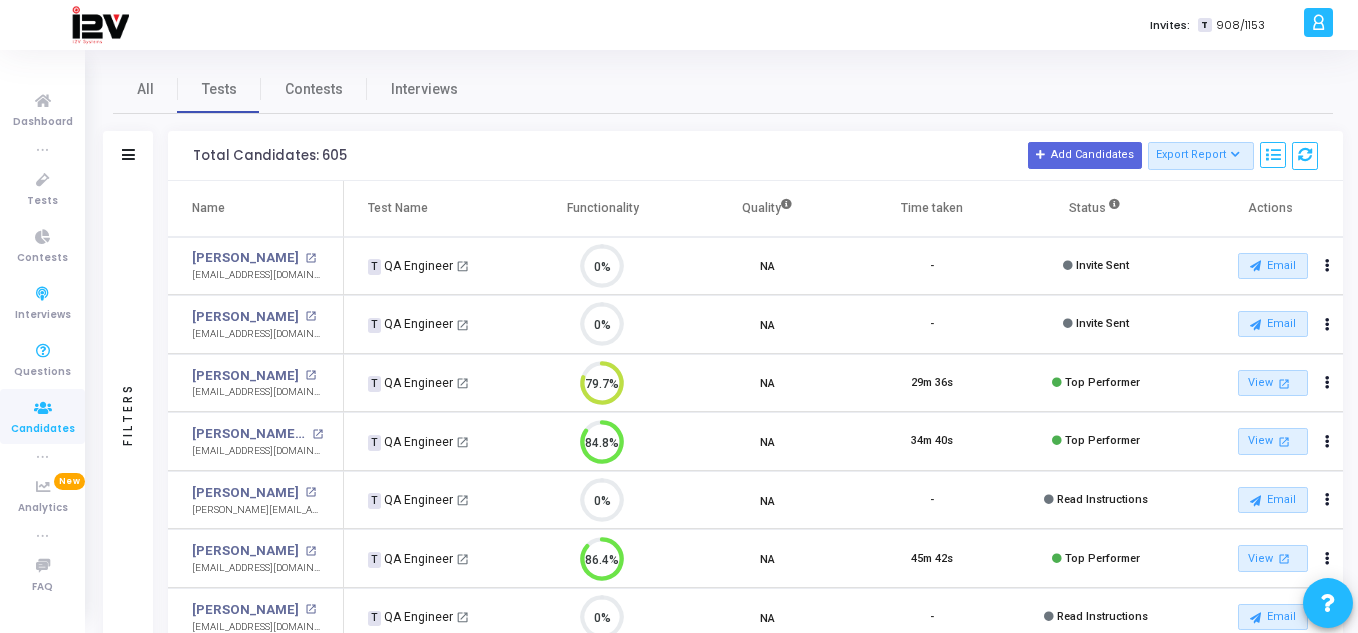 click at bounding box center [43, 408] 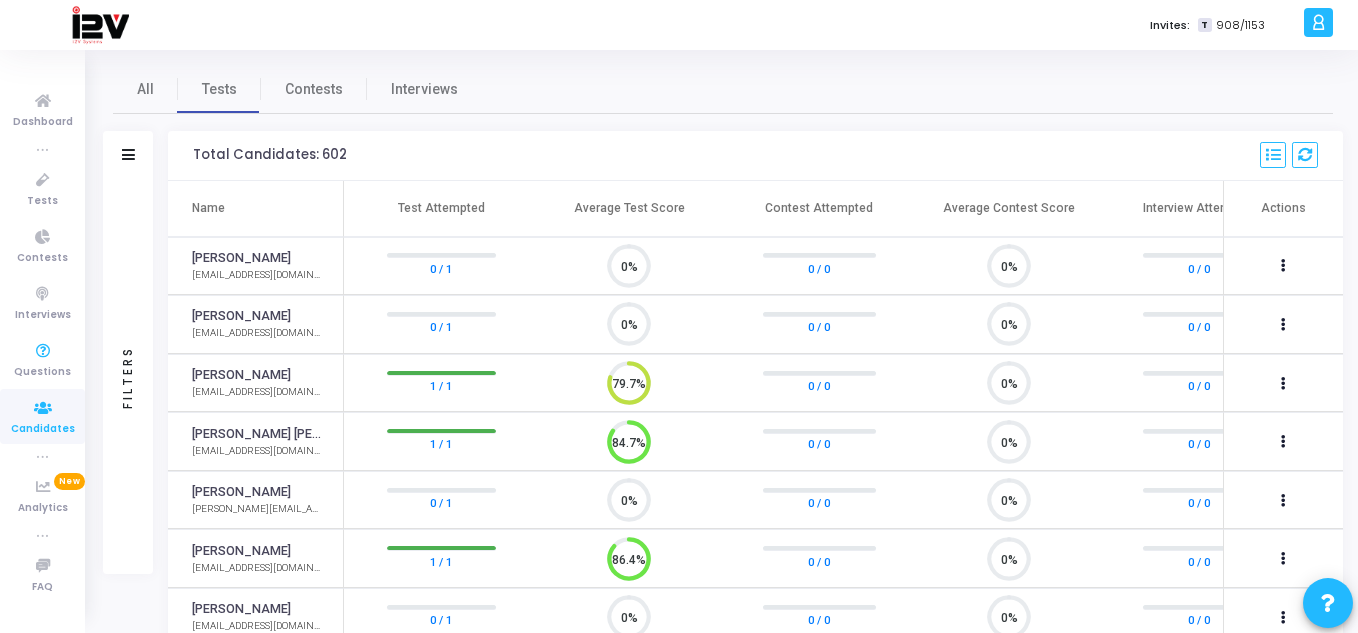 click on "Candidates" at bounding box center [43, 429] 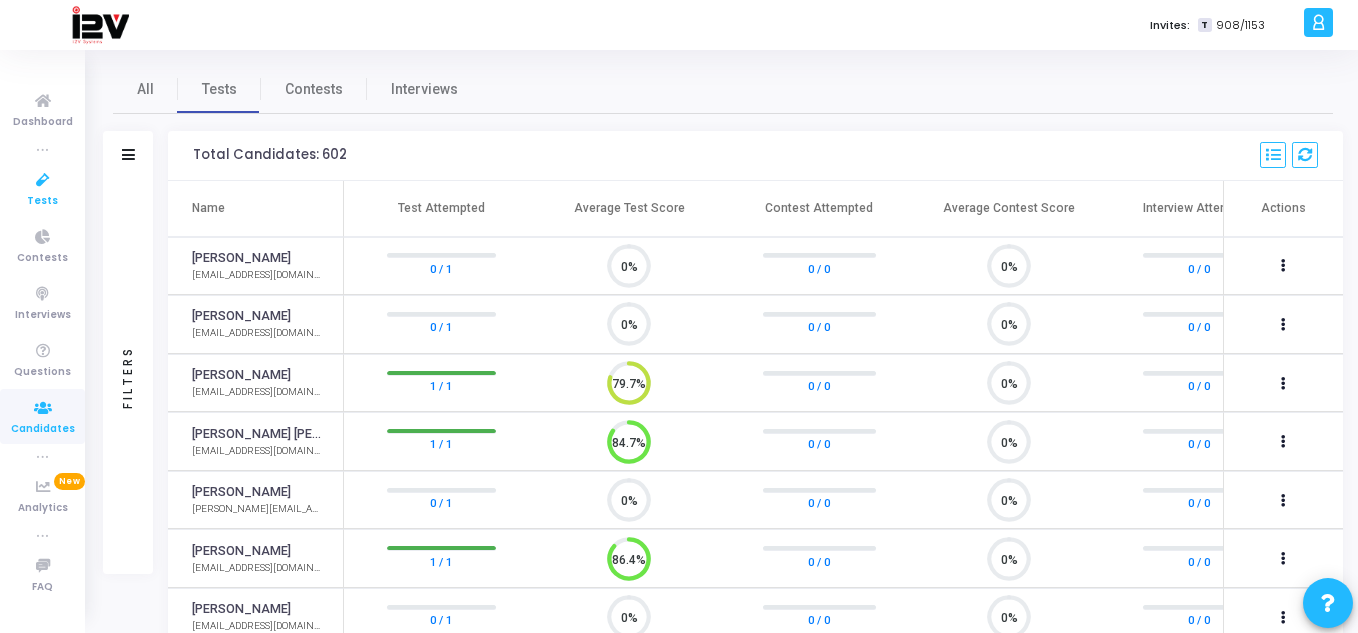 click on "Tests" at bounding box center [42, 201] 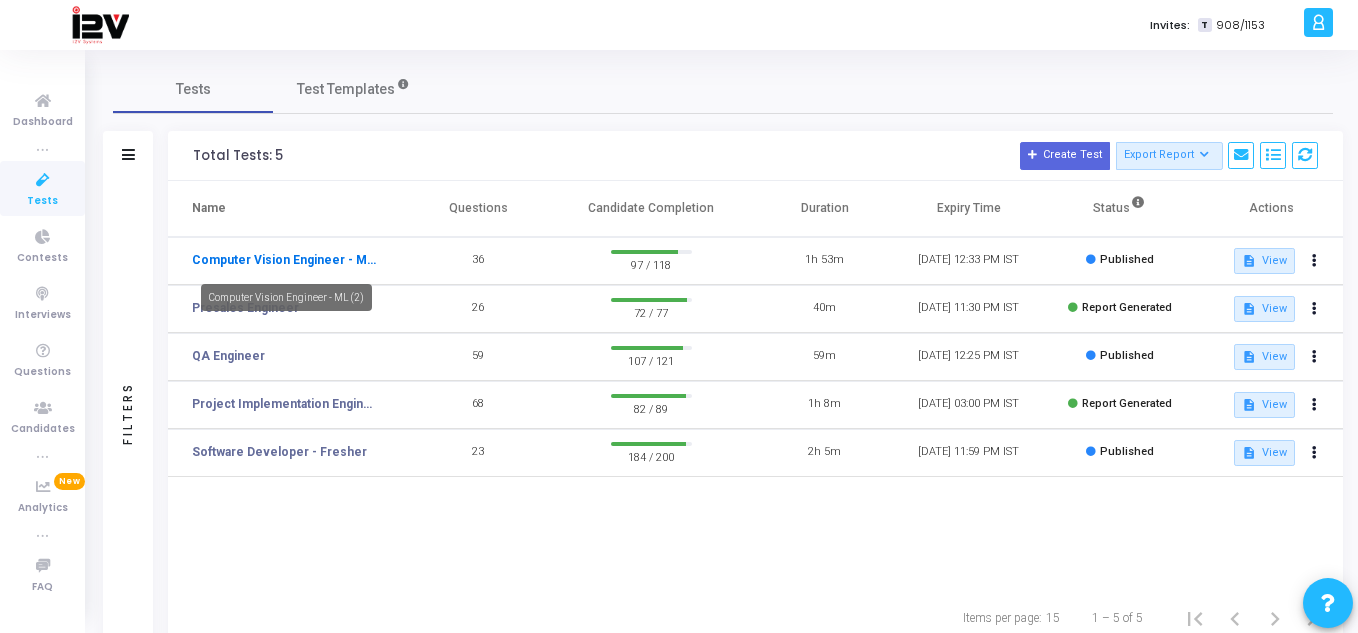 click on "Computer Vision Engineer - ML (2)" at bounding box center [284, 260] 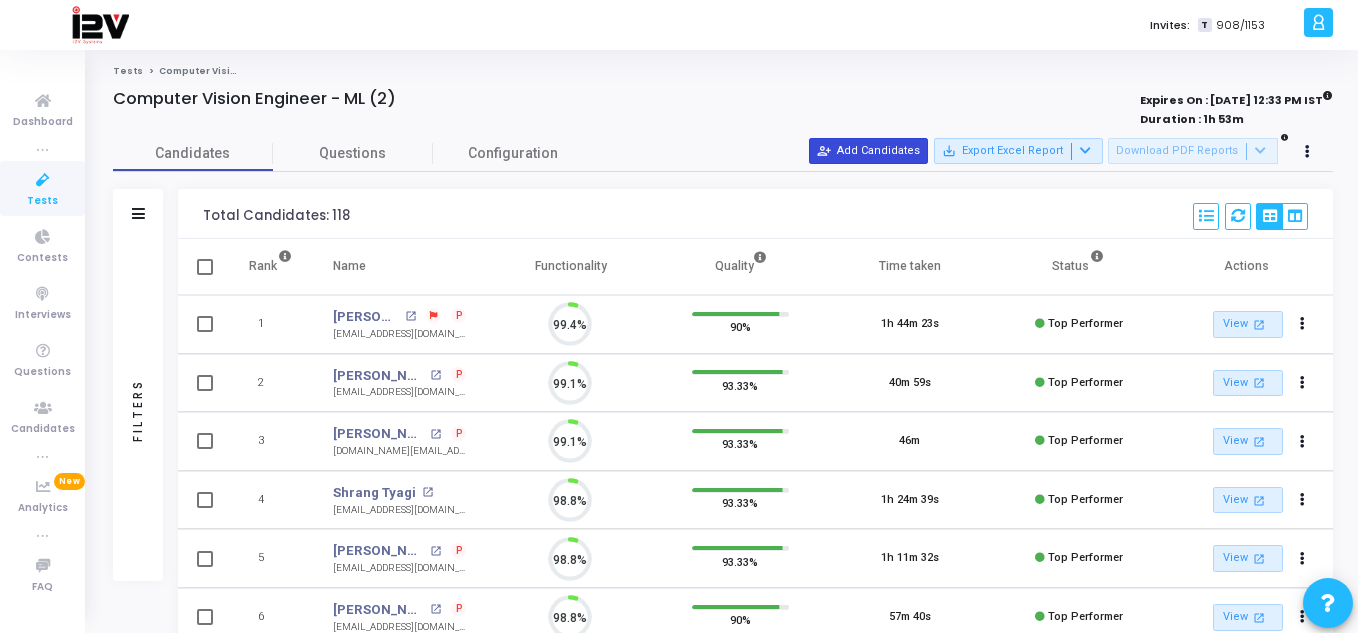 scroll, scrollTop: 9, scrollLeft: 9, axis: both 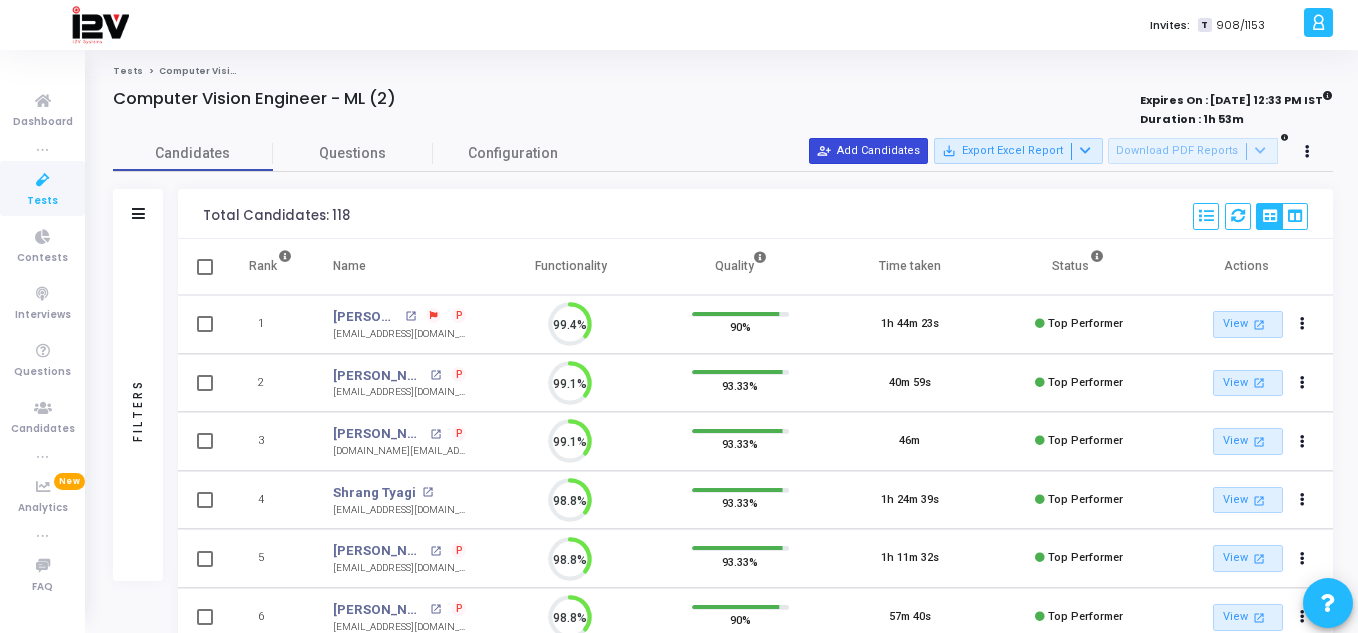 click on "person_add_alt  Add Candidates" at bounding box center (868, 151) 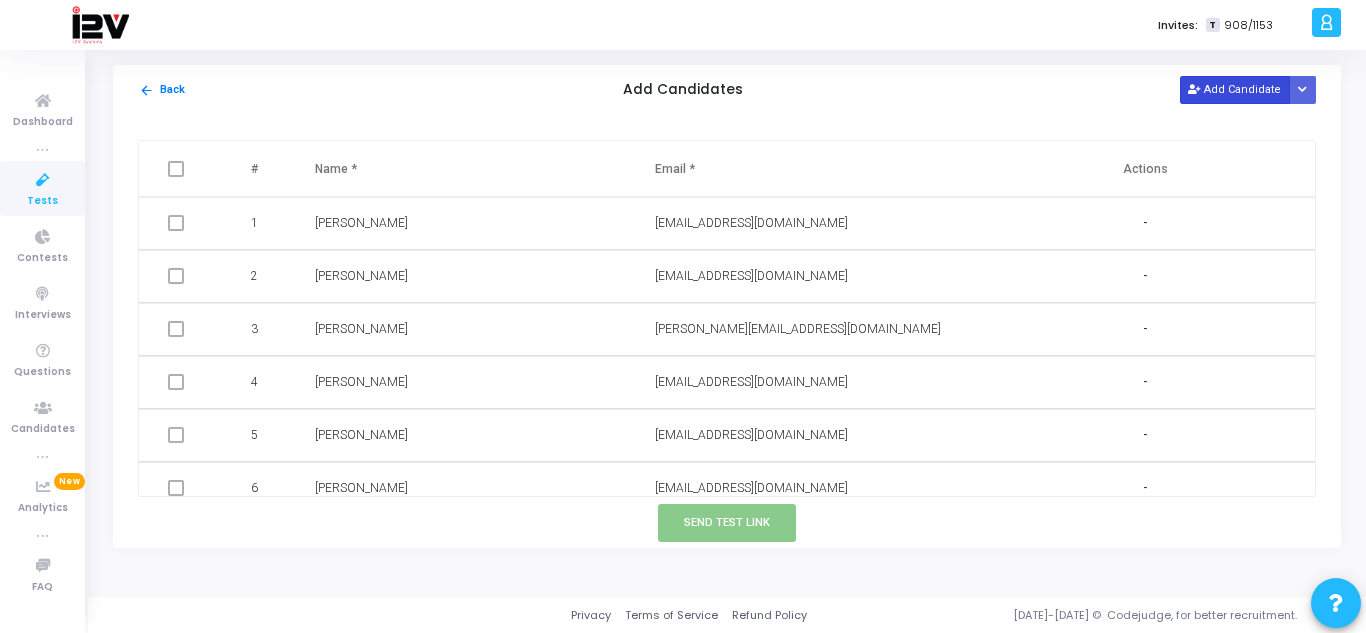 click on "Add Candidate" at bounding box center (1235, 89) 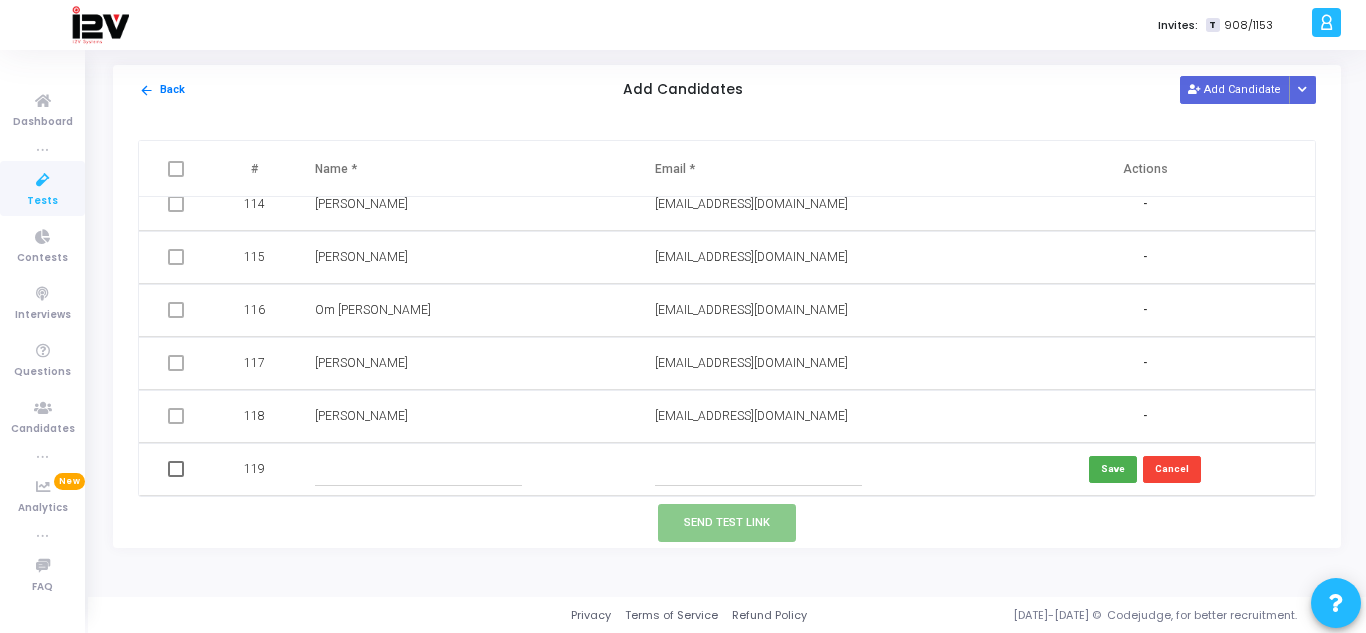 click at bounding box center [418, 469] 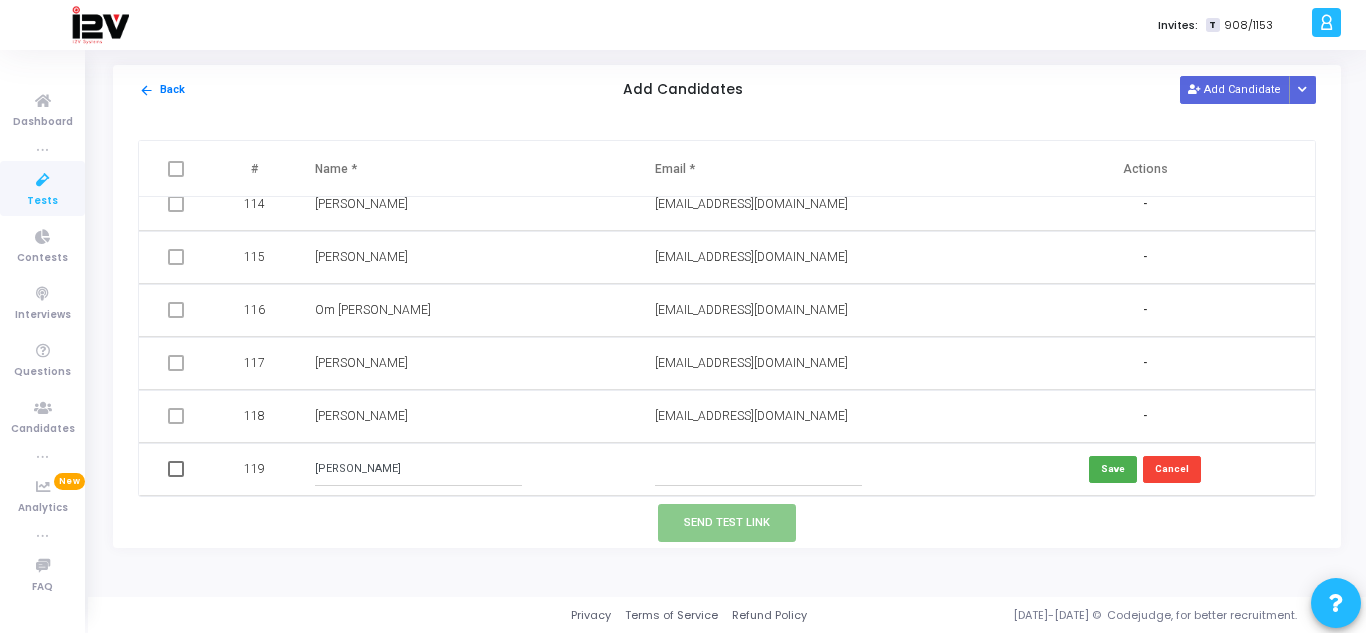 type on "[PERSON_NAME]" 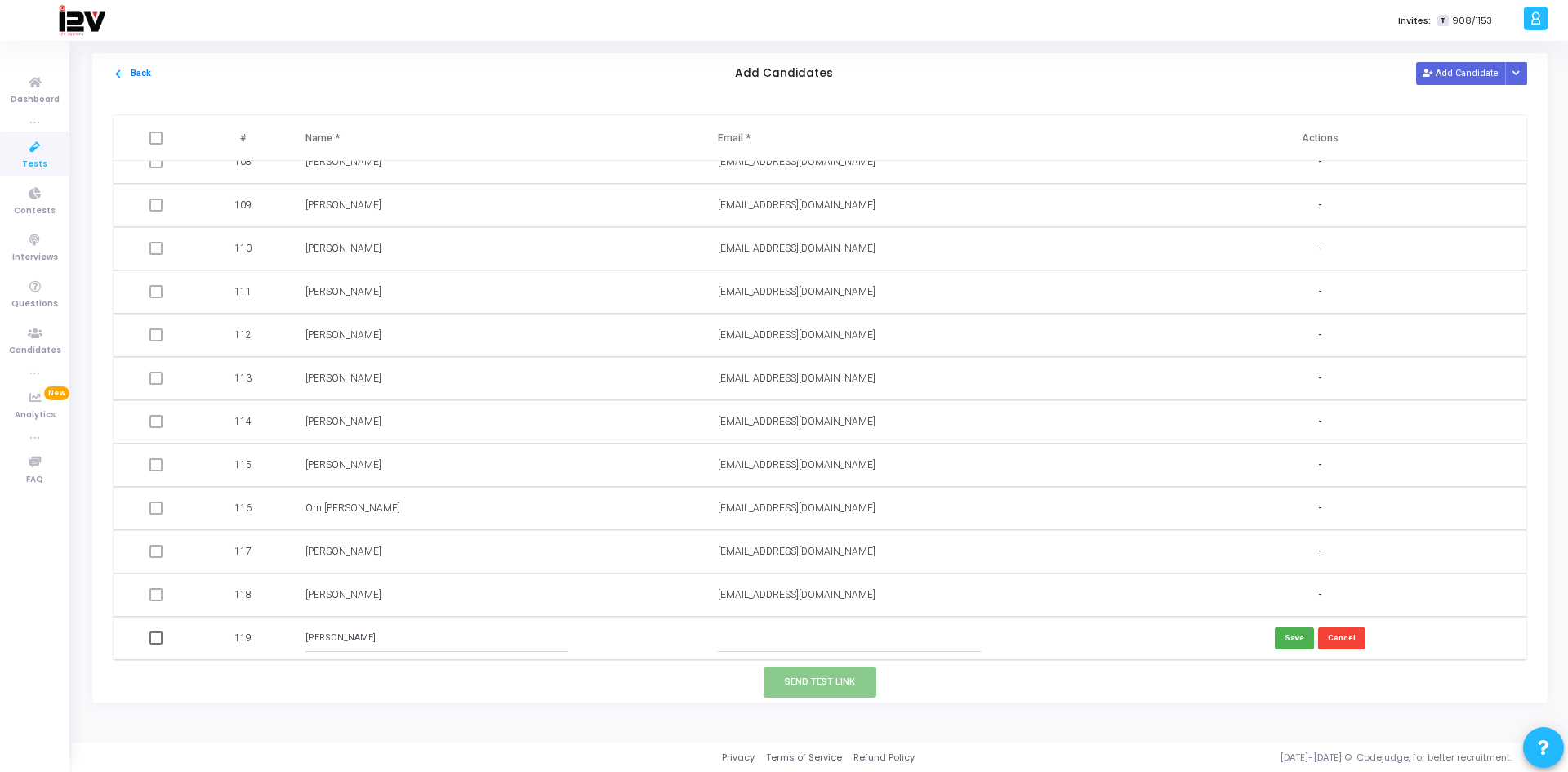 click at bounding box center (849, 638) 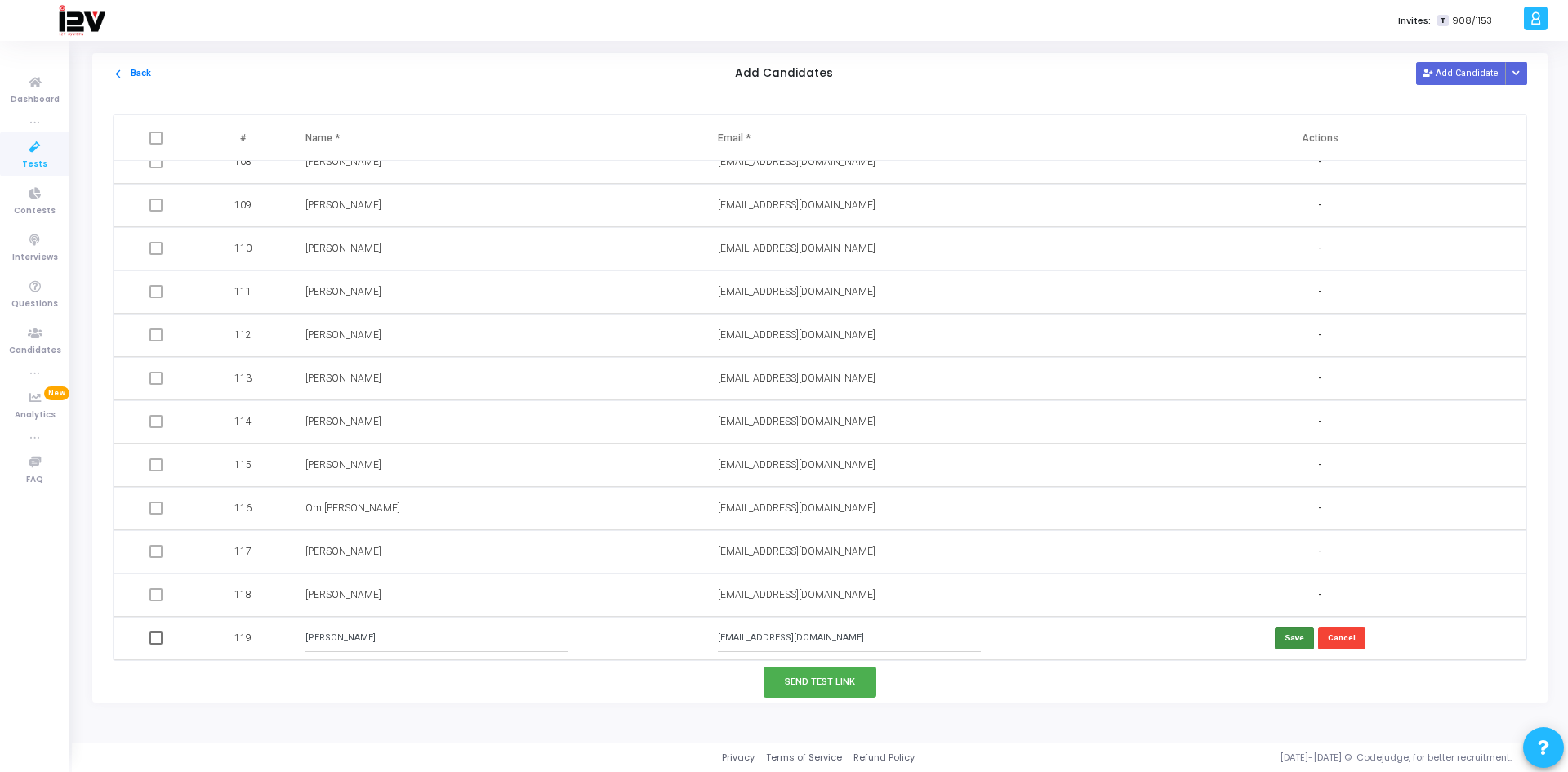 type on "[EMAIL_ADDRESS][DOMAIN_NAME]" 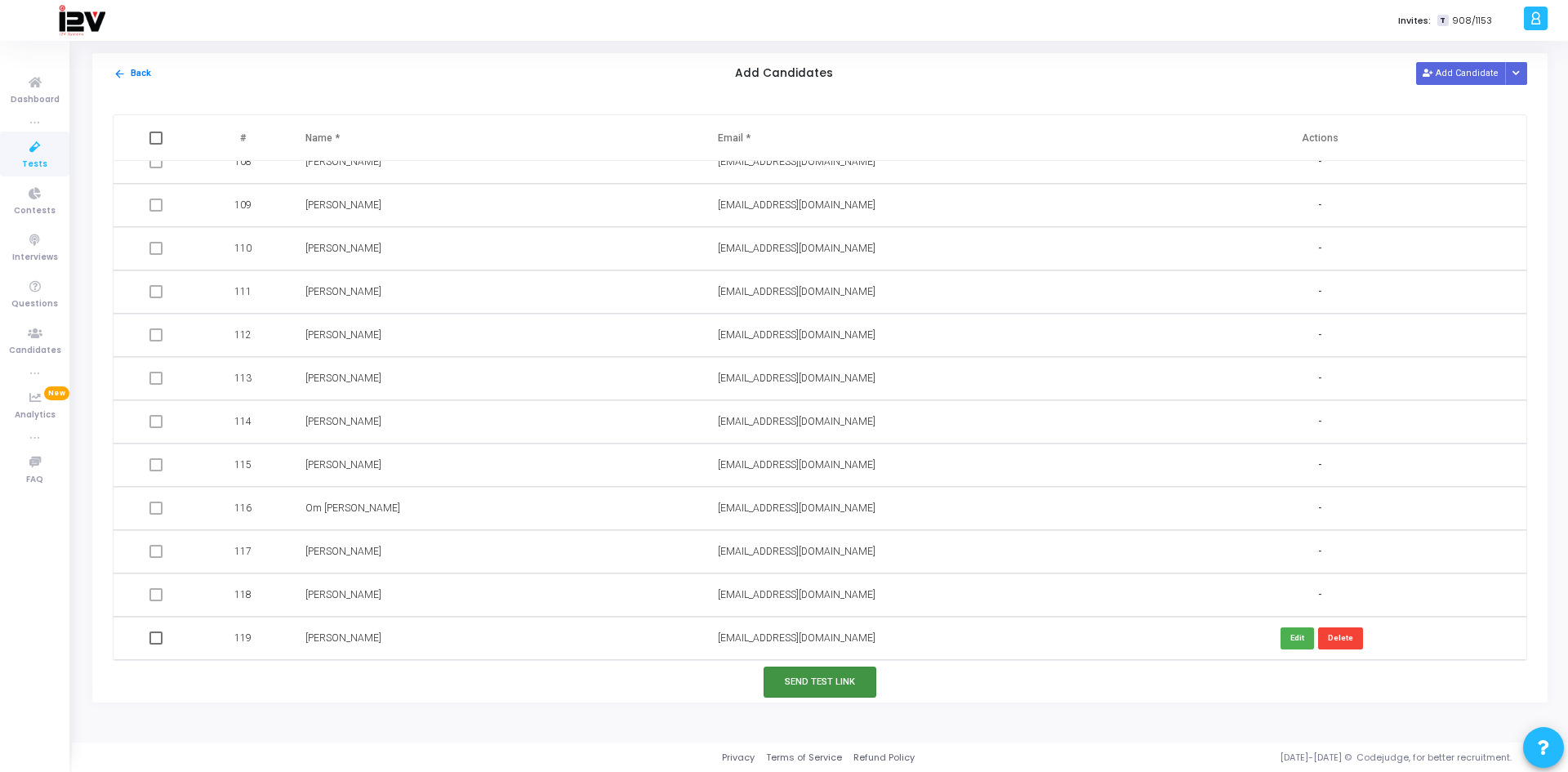 click on "Send Test Link" at bounding box center [820, 681] 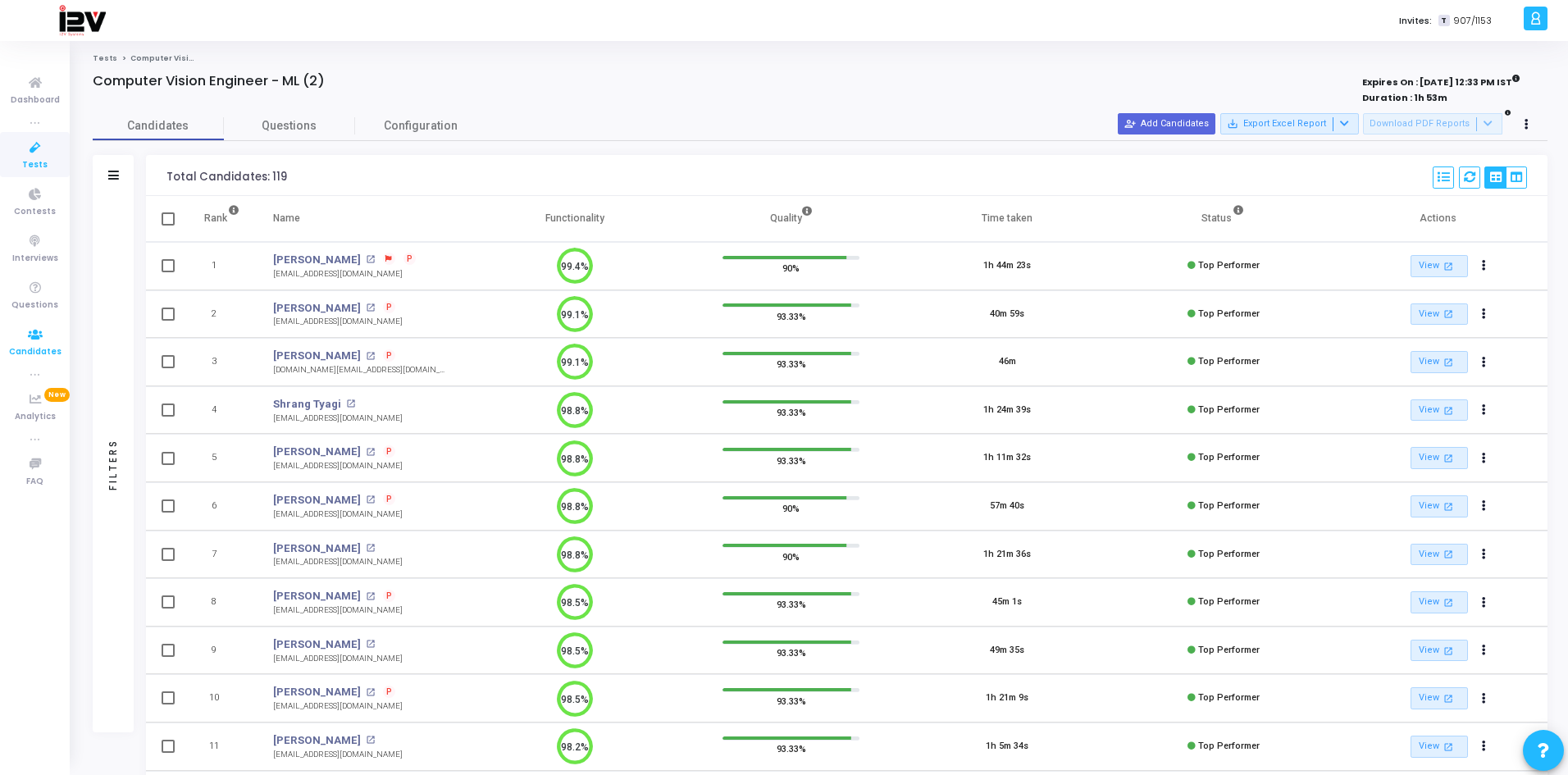 click at bounding box center (35, 335) 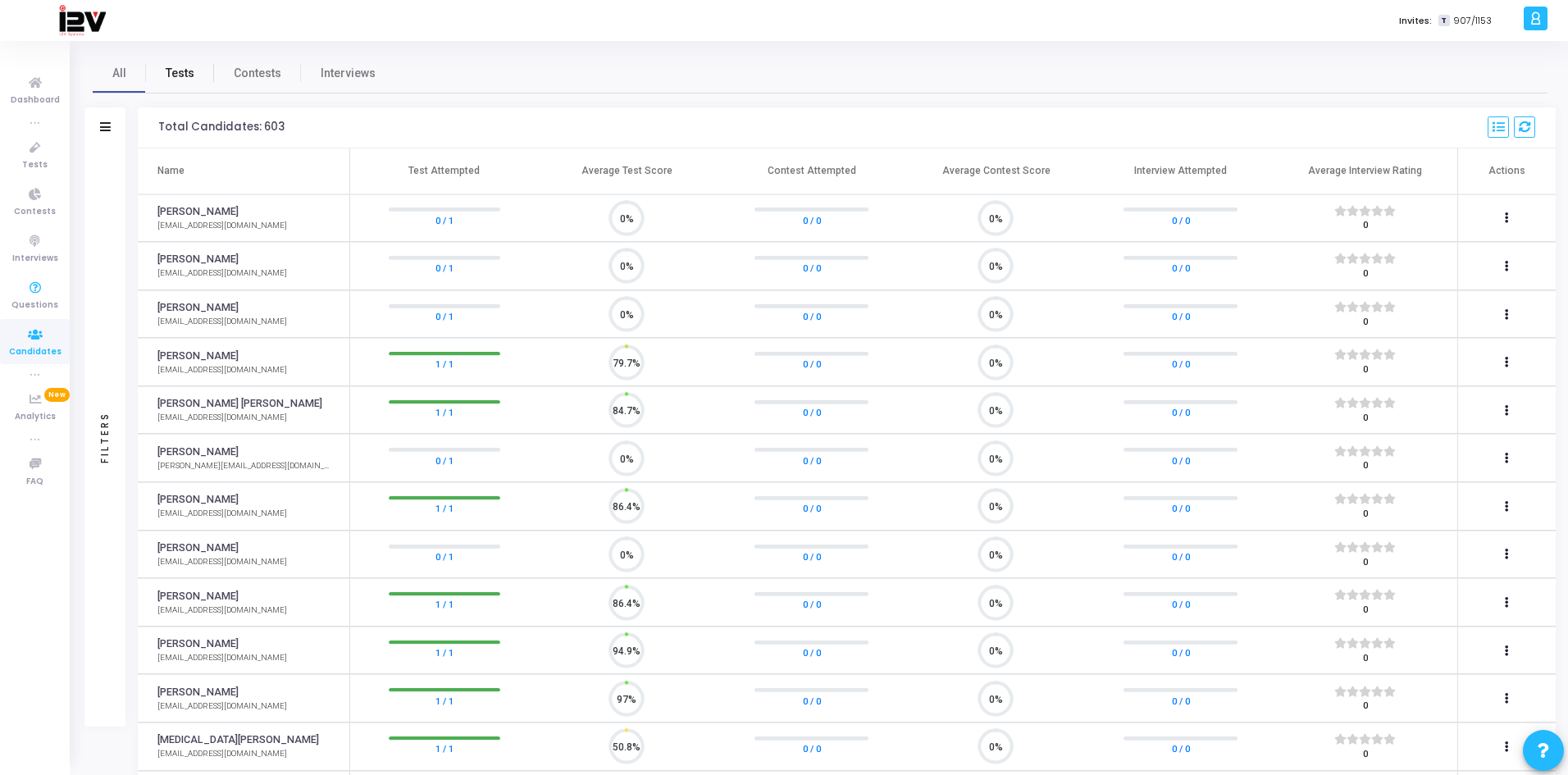click on "Tests" at bounding box center (180, 73) 